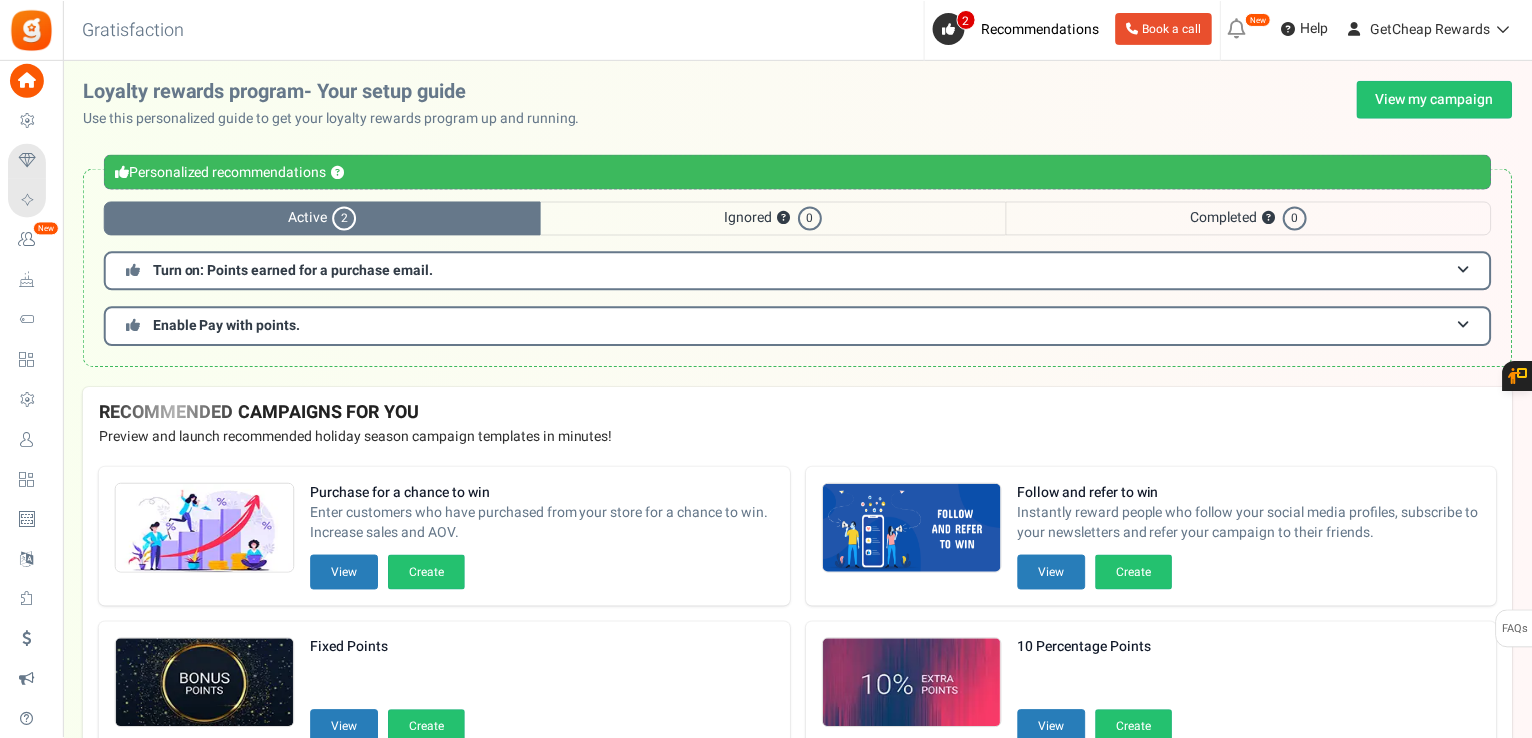 scroll, scrollTop: 0, scrollLeft: 0, axis: both 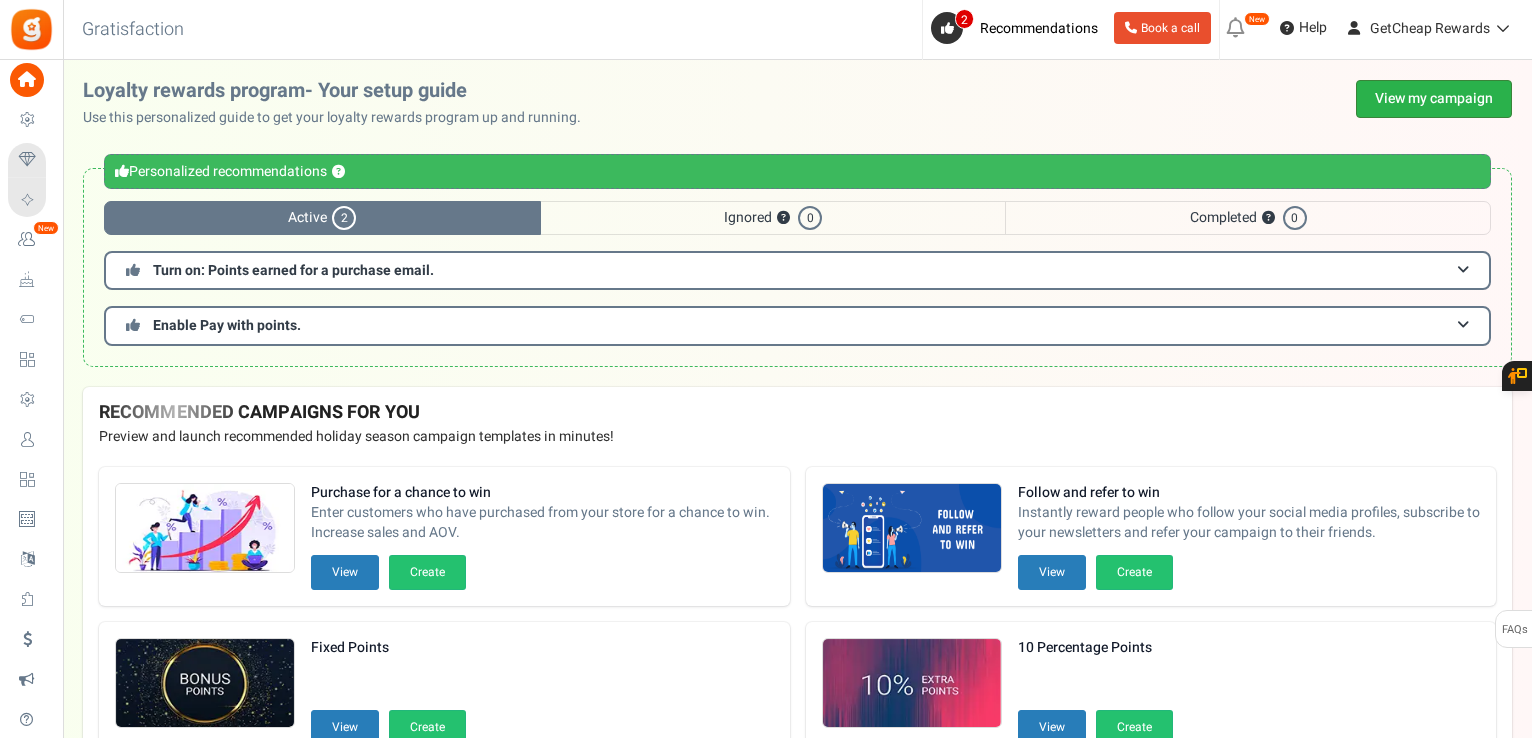 click on "View my campaign" at bounding box center [1434, 99] 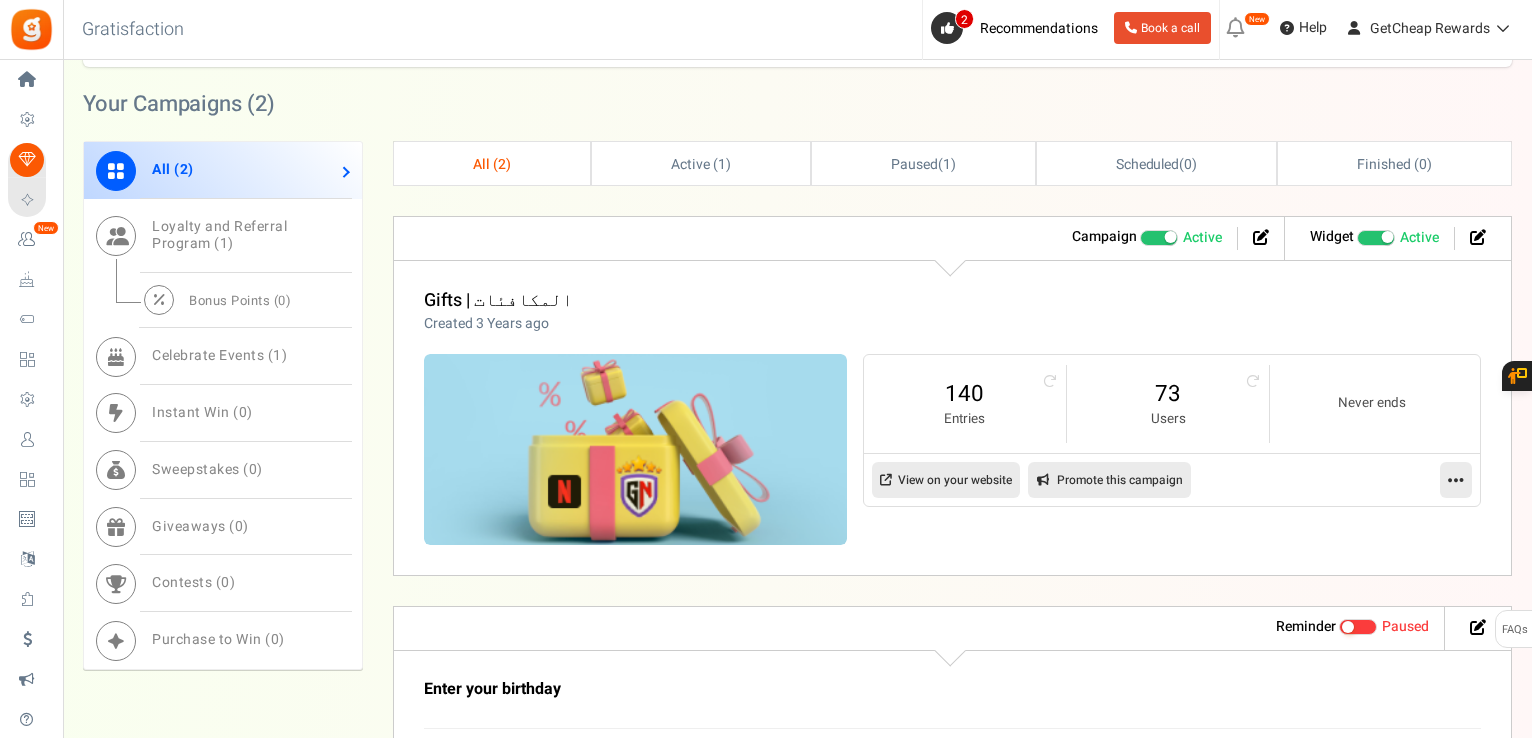scroll, scrollTop: 900, scrollLeft: 0, axis: vertical 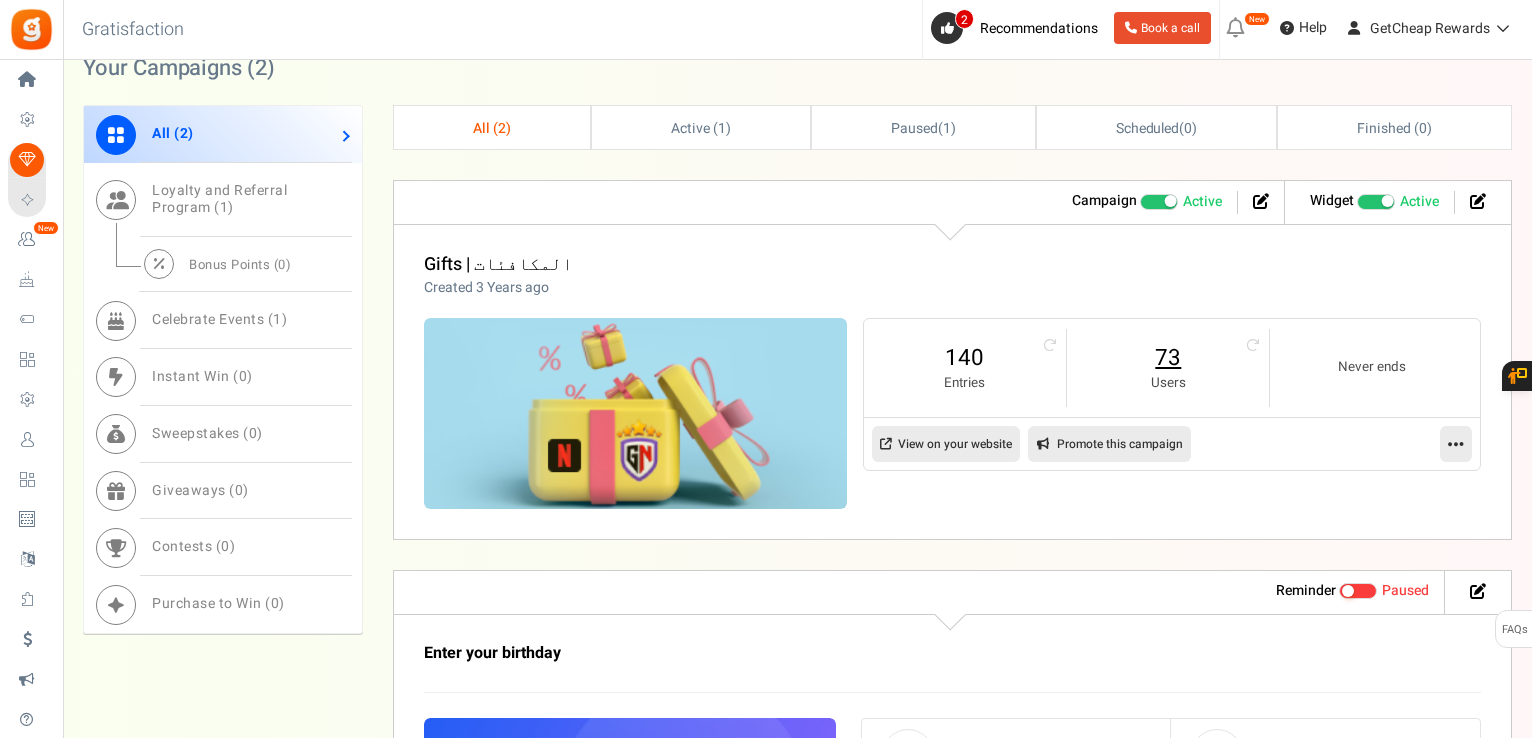 click on "73" at bounding box center (1168, 358) 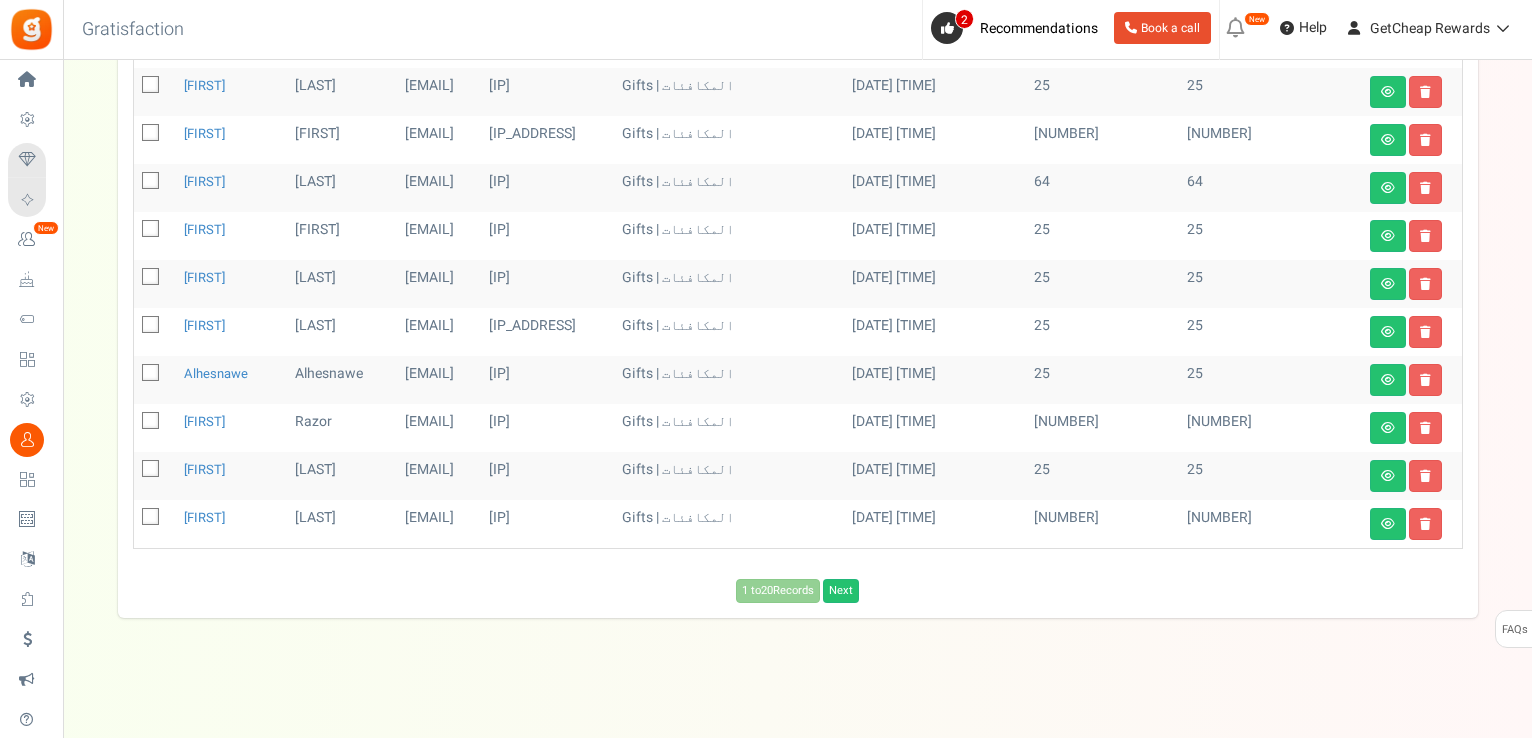 scroll, scrollTop: 0, scrollLeft: 0, axis: both 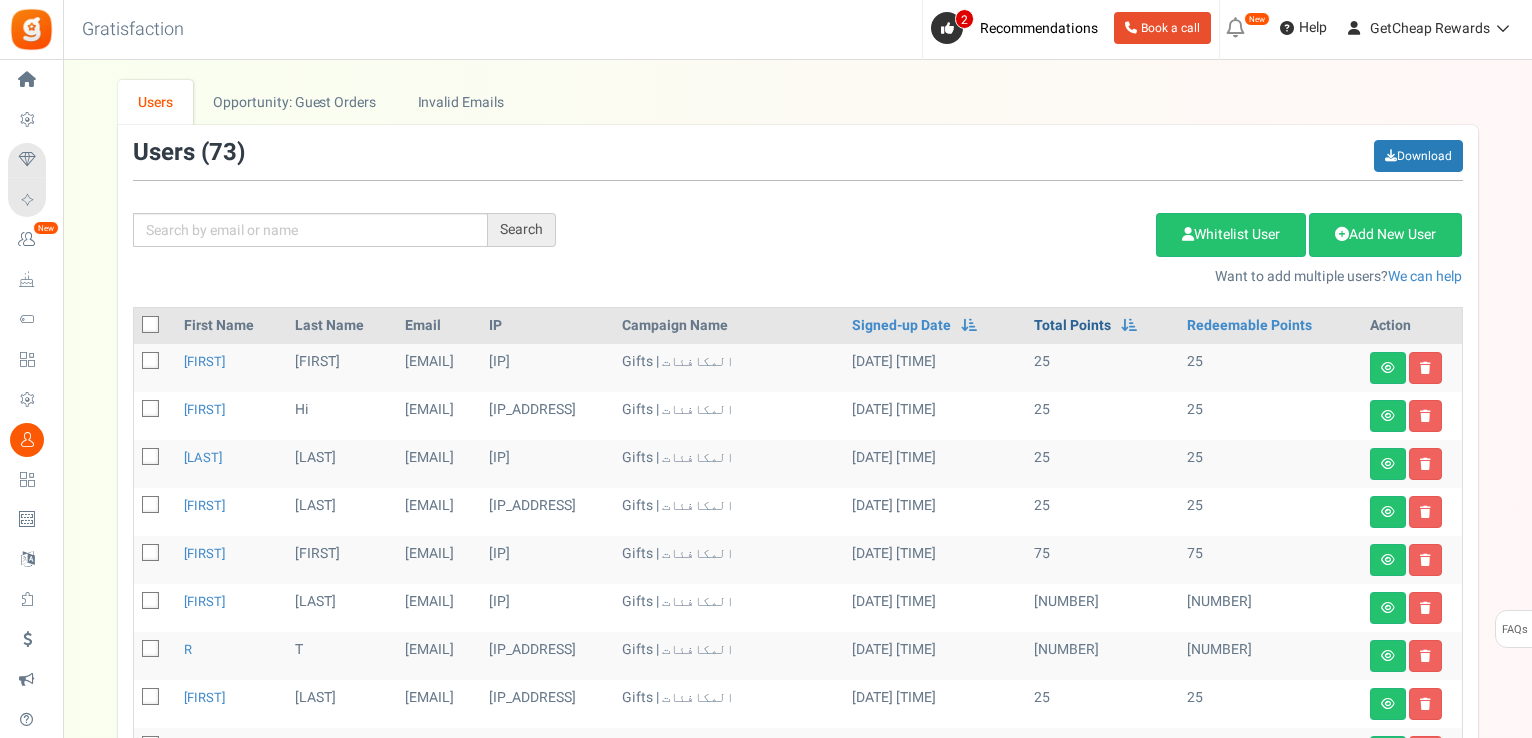 click on "Total Points" at bounding box center [1072, 326] 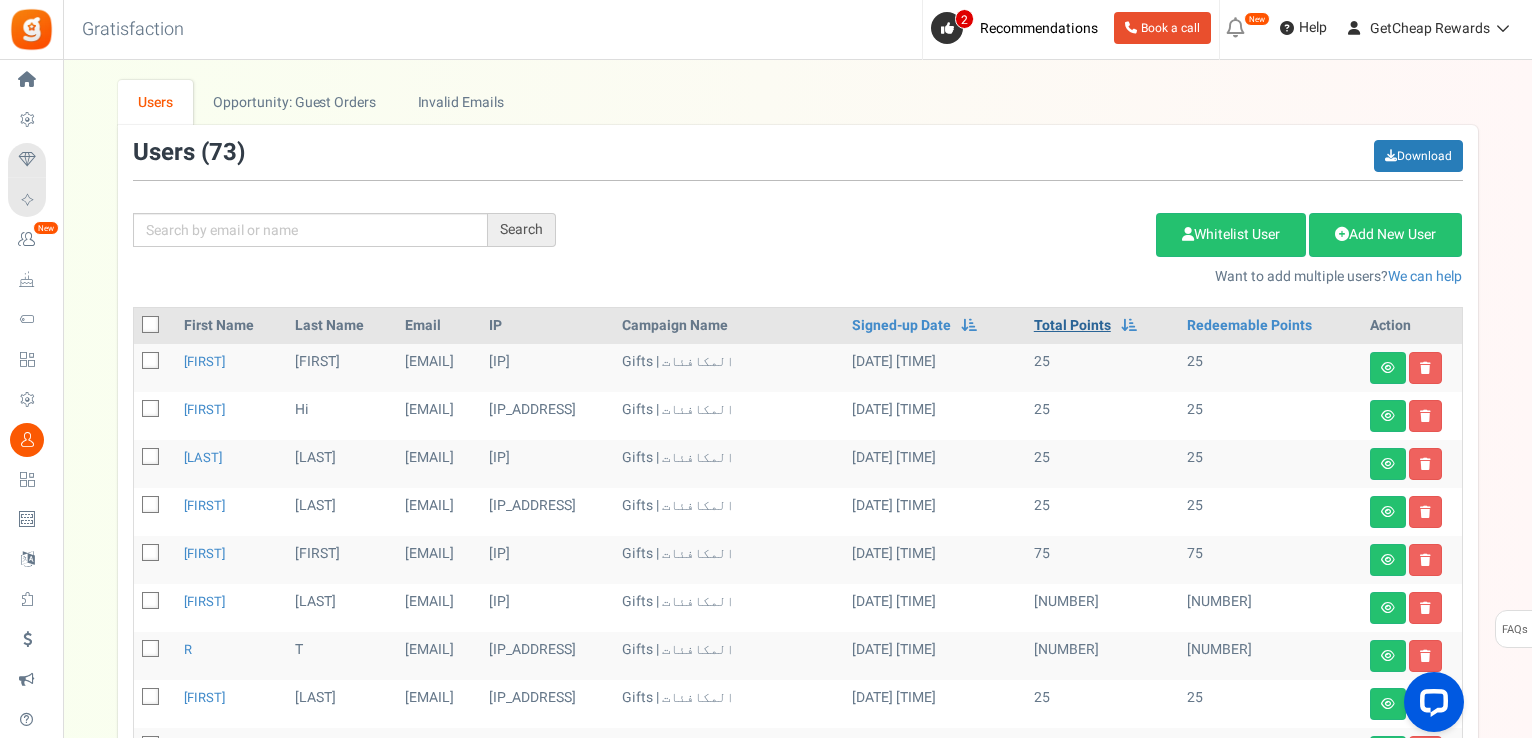 scroll, scrollTop: 0, scrollLeft: 0, axis: both 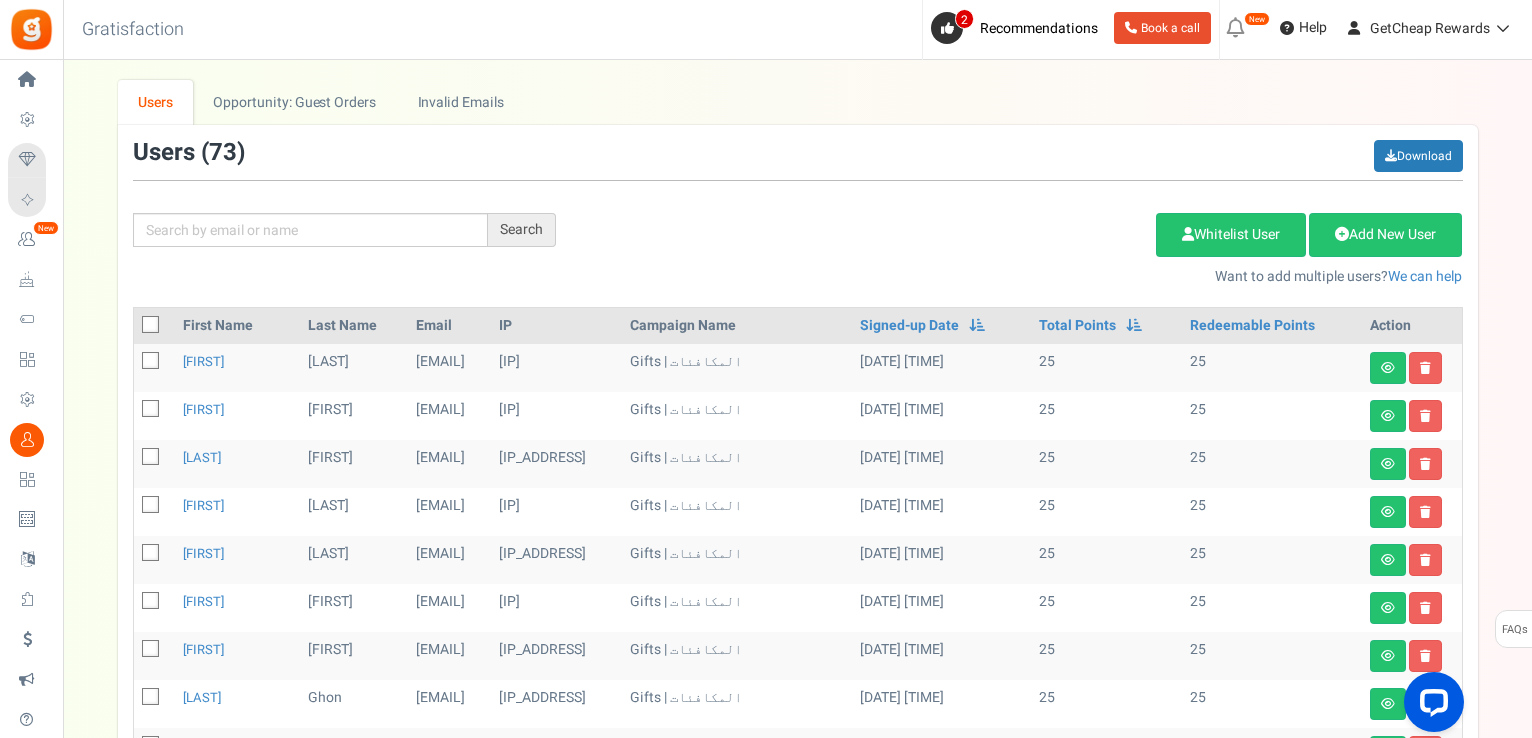 click at bounding box center (150, 325) 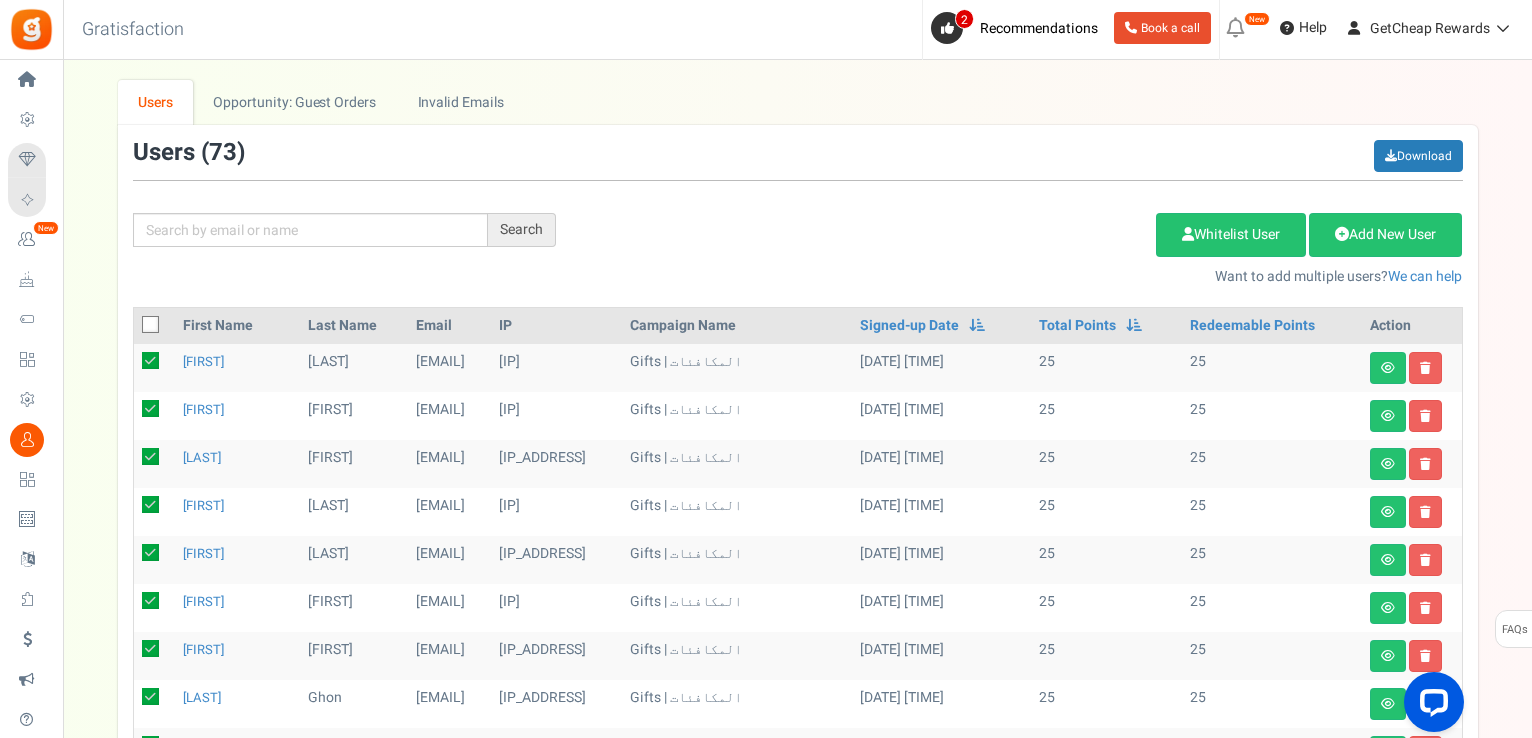 checkbox on "true" 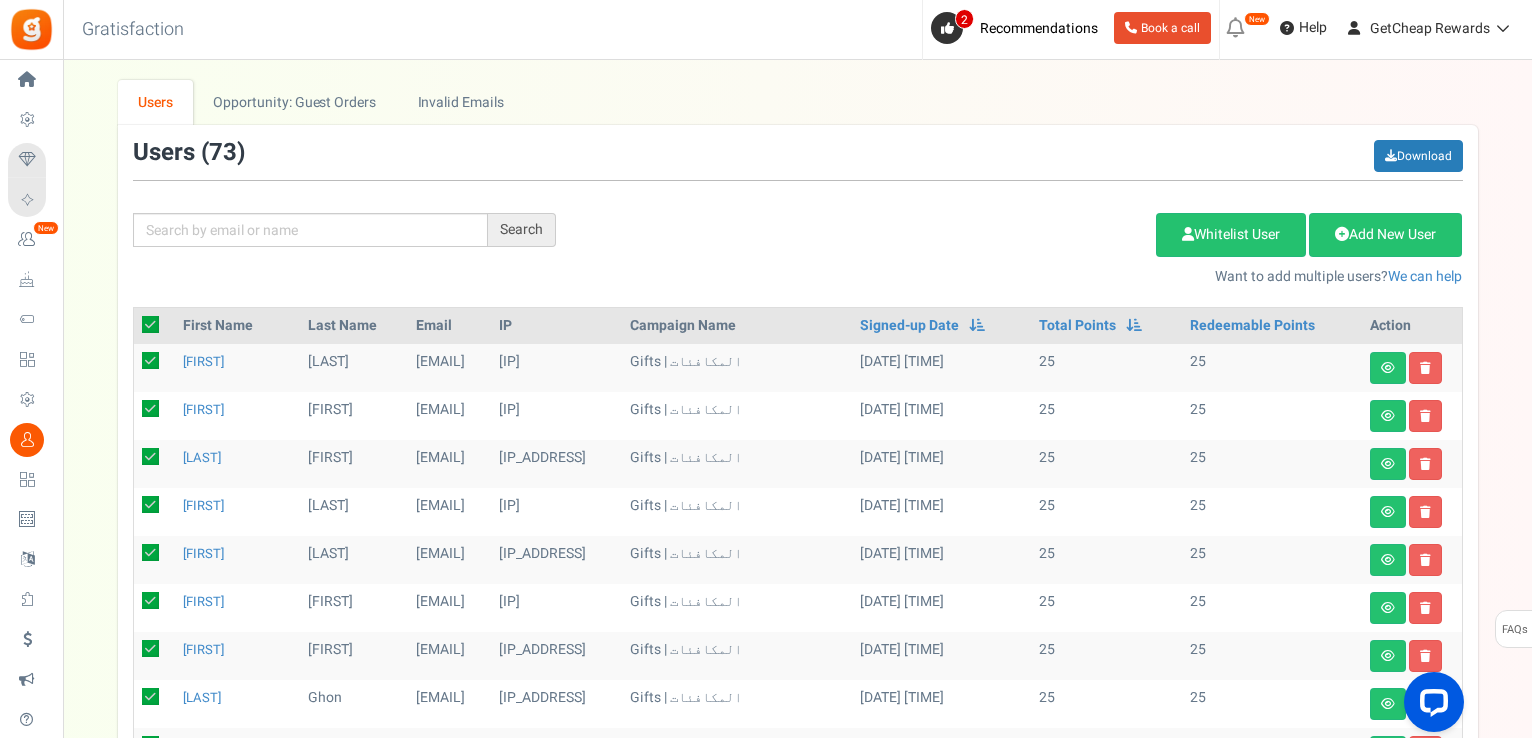 checkbox on "true" 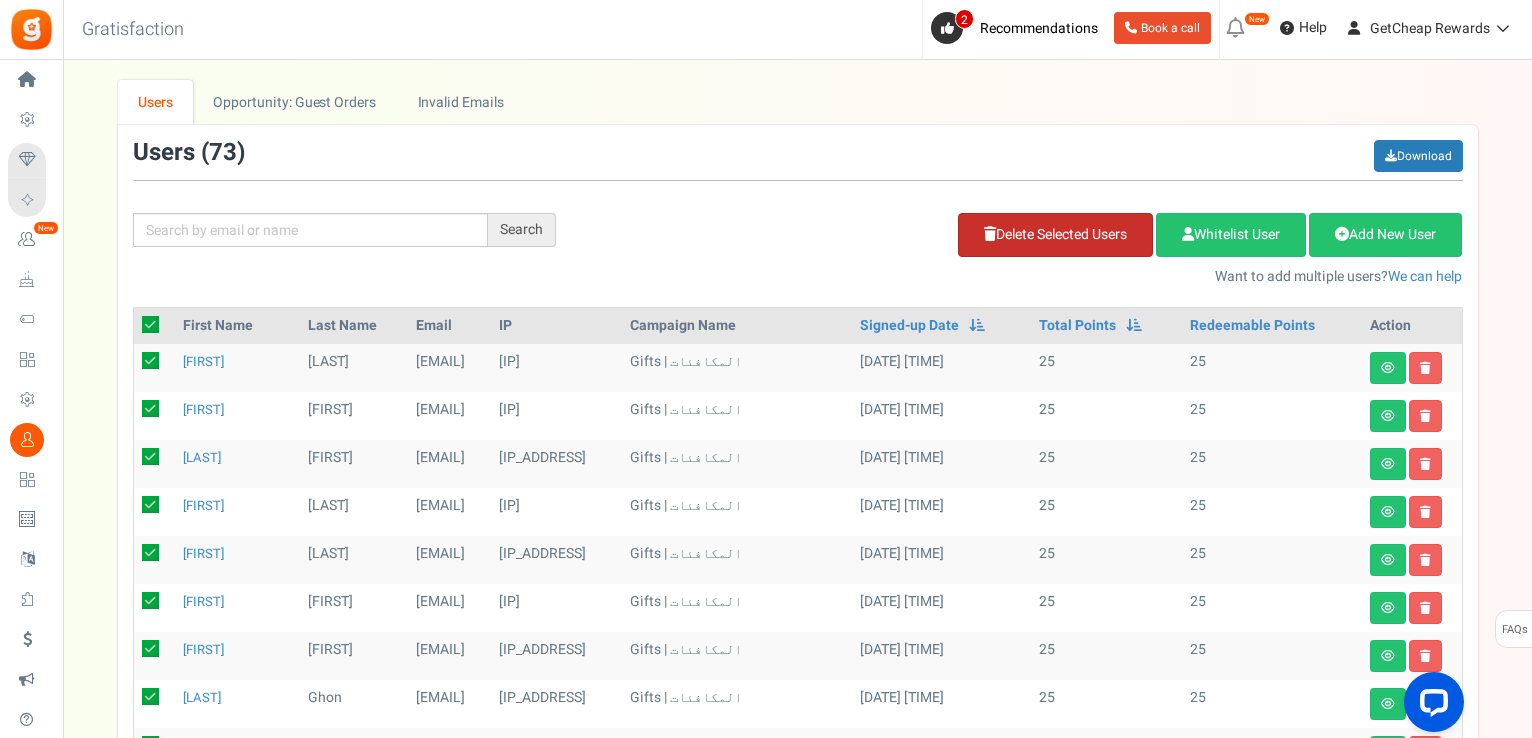 click on "Delete Selected Users" at bounding box center [1055, 235] 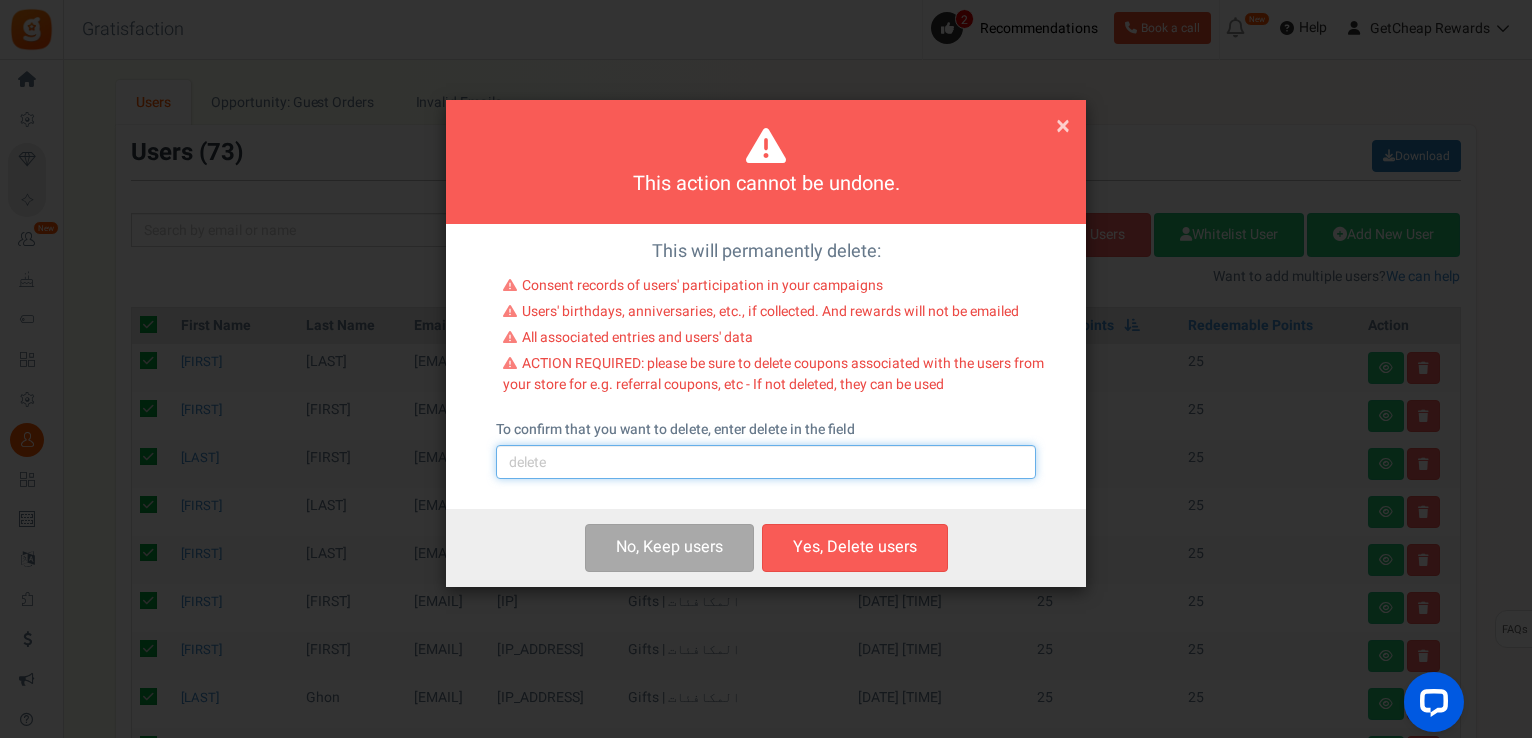 click at bounding box center [766, 462] 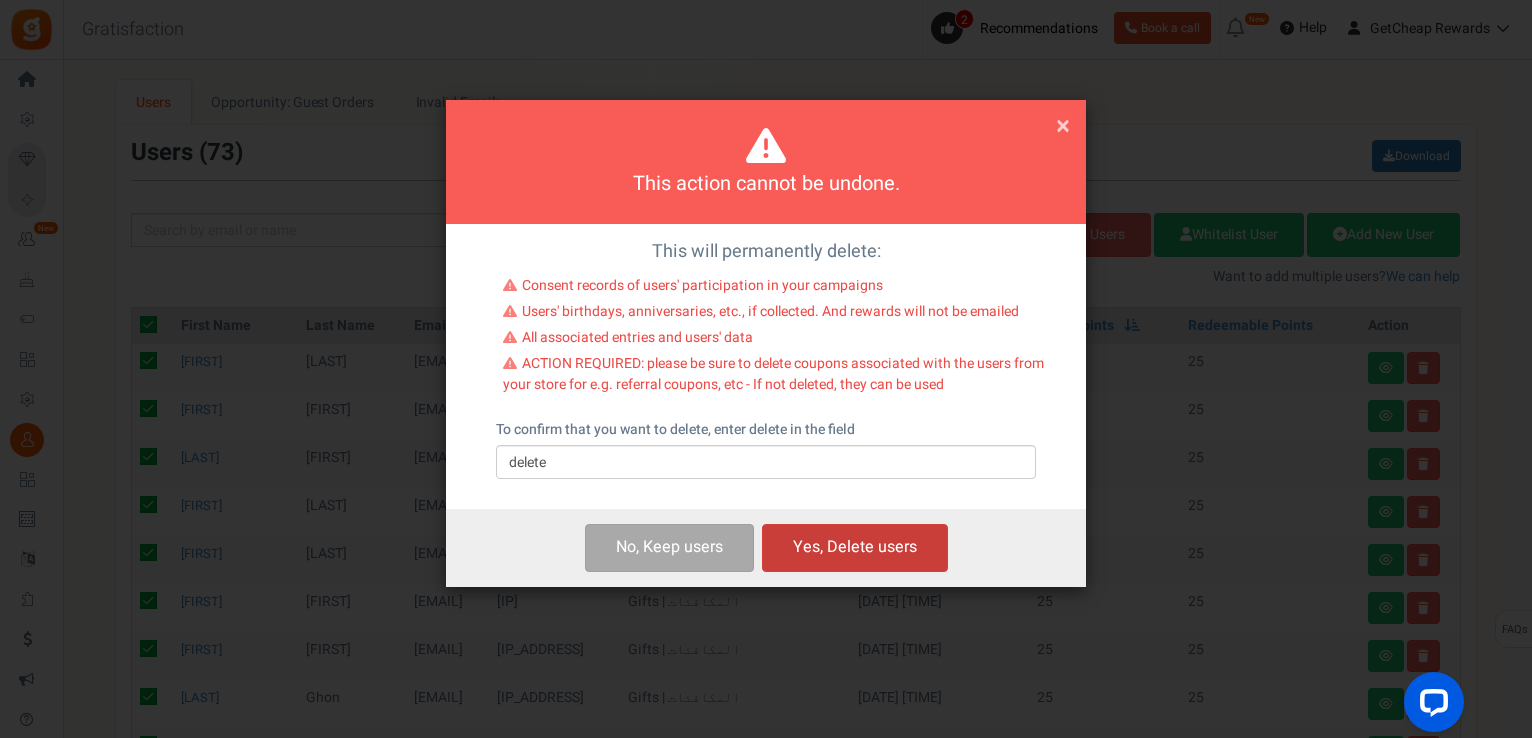 click on "Yes, Delete users" at bounding box center (855, 547) 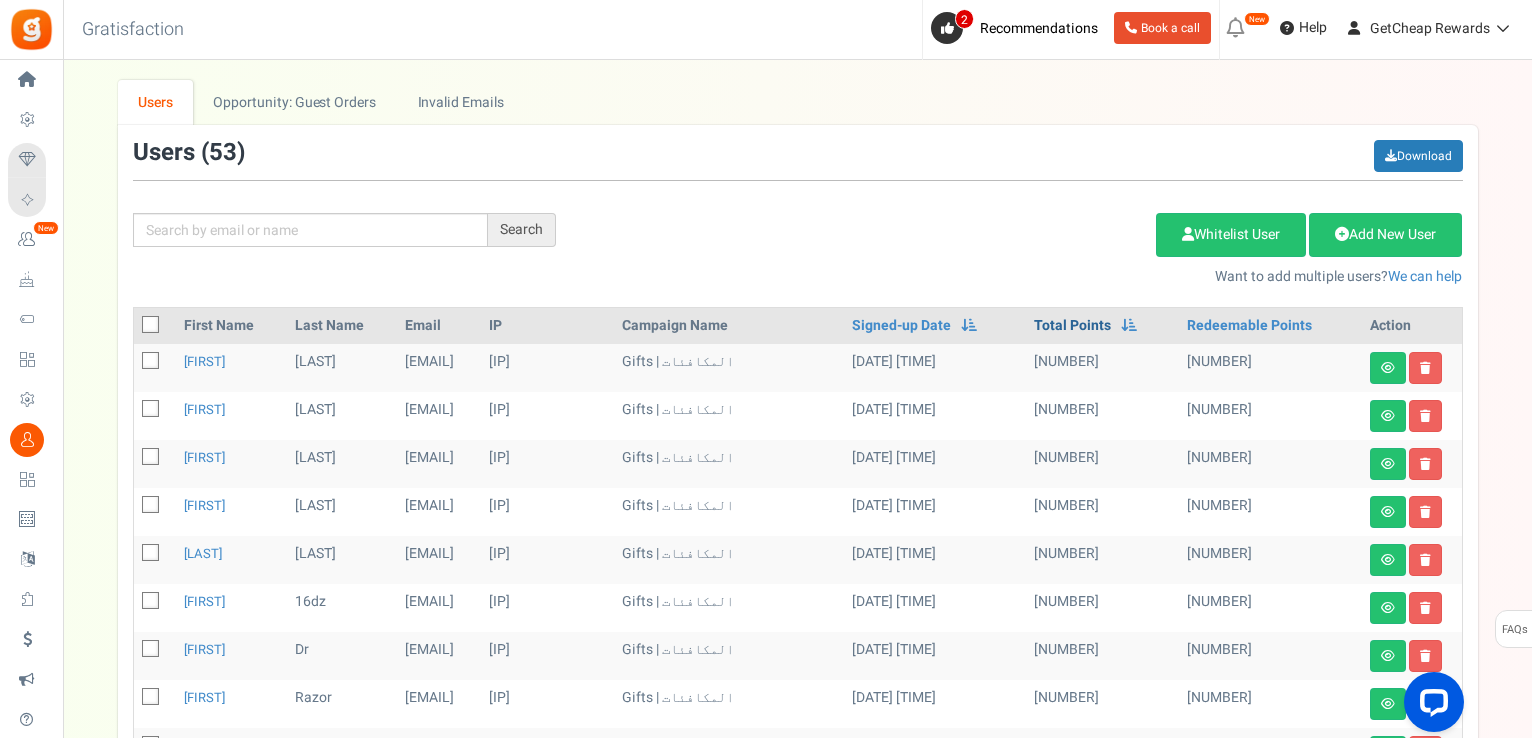 click on "Total Points" at bounding box center [1072, 326] 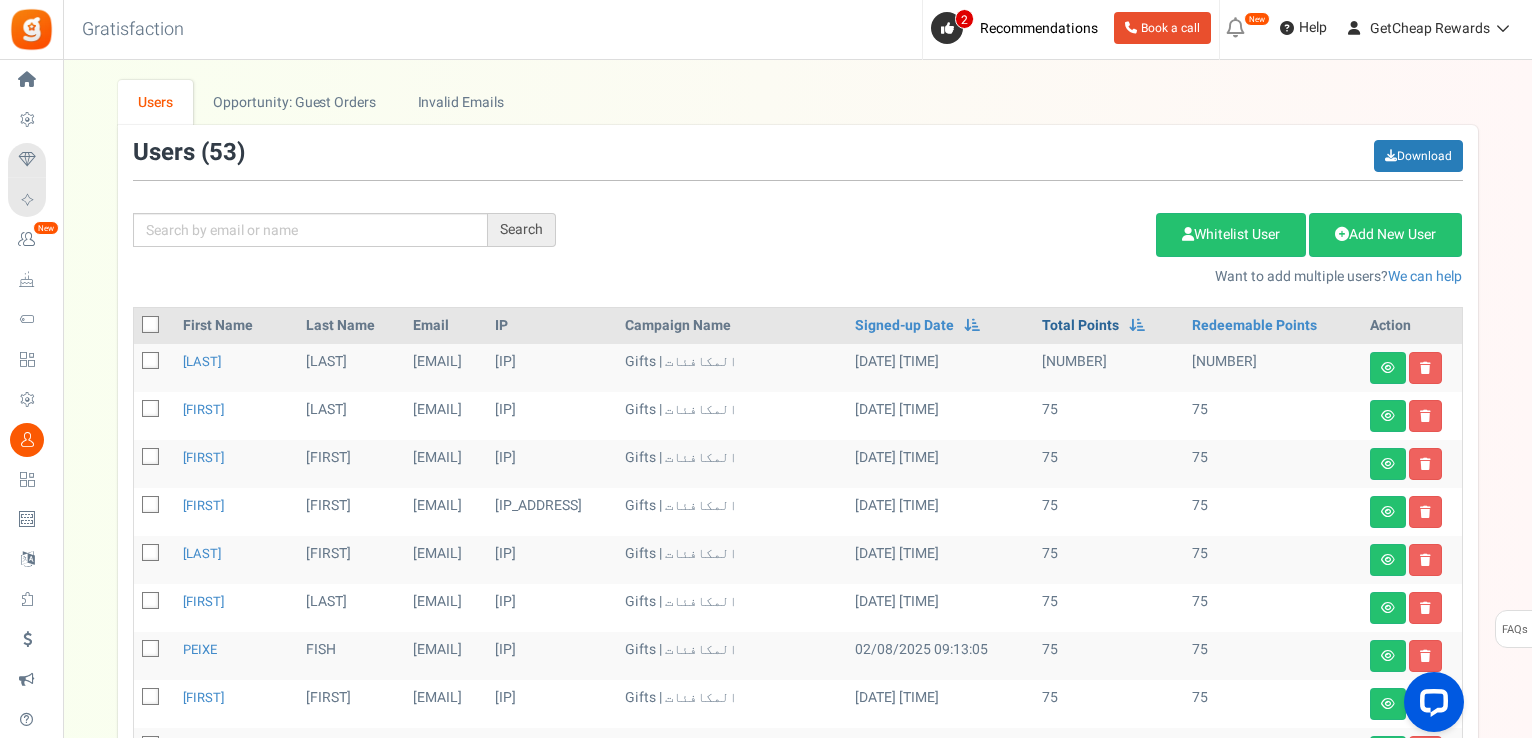 click on "Total Points" at bounding box center [1080, 326] 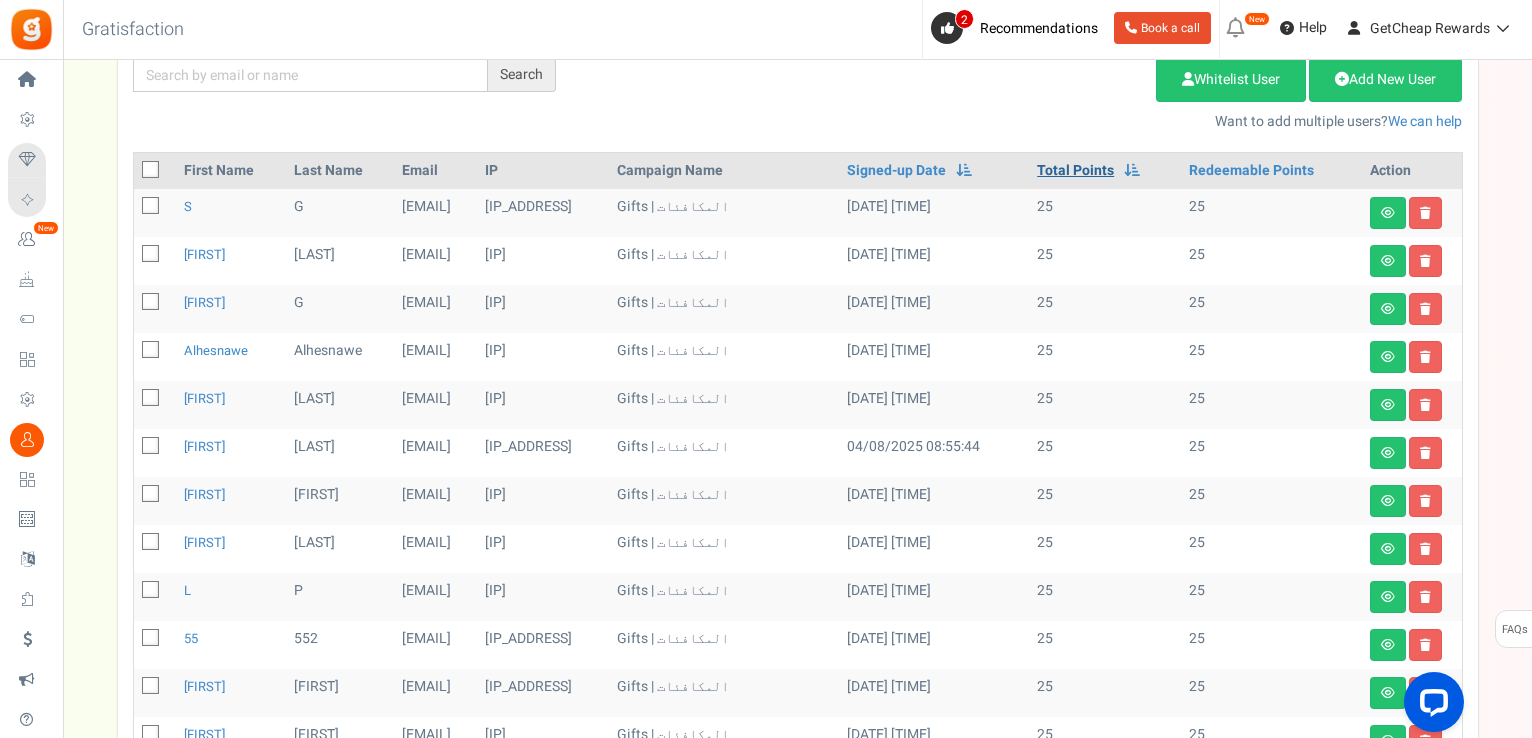 scroll, scrollTop: 0, scrollLeft: 0, axis: both 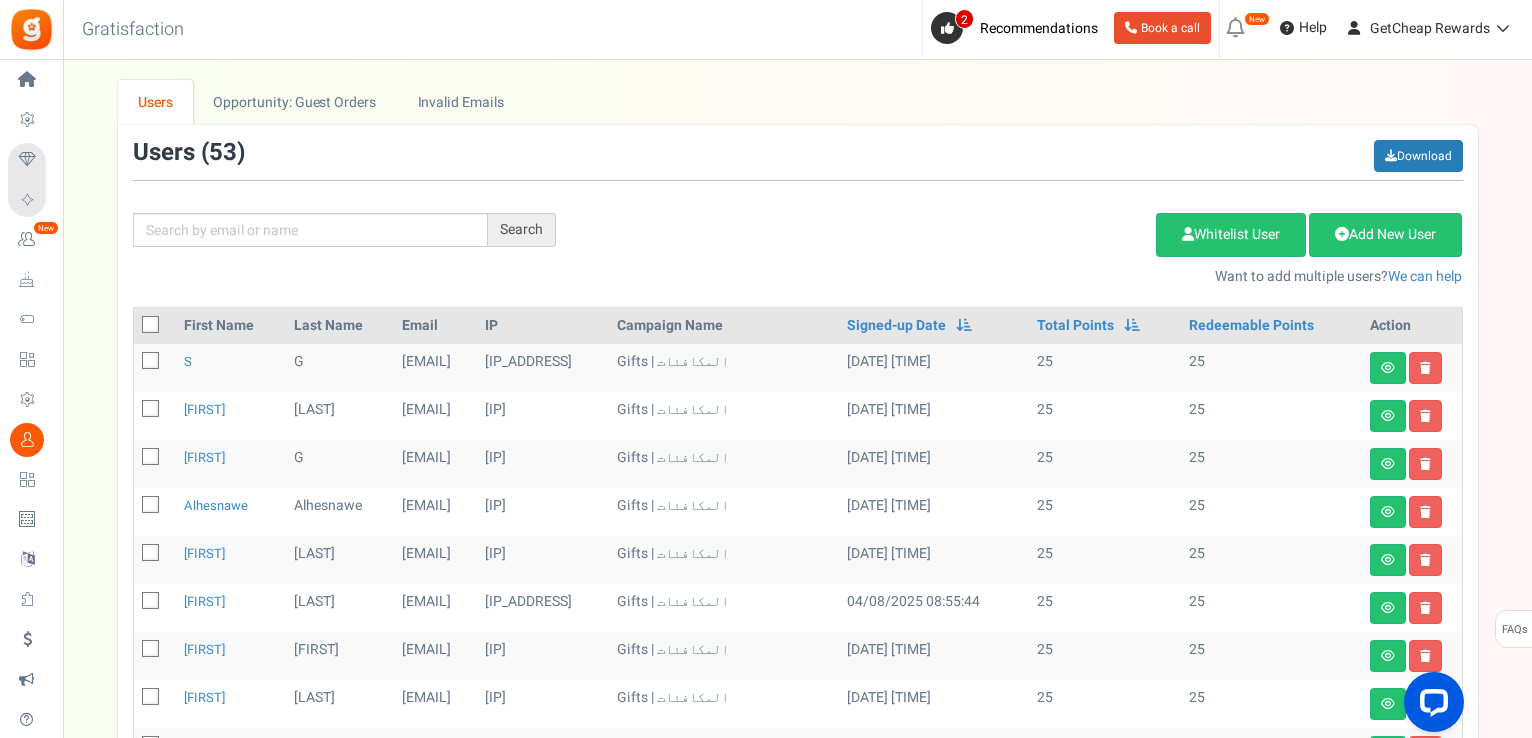 click at bounding box center [151, 325] 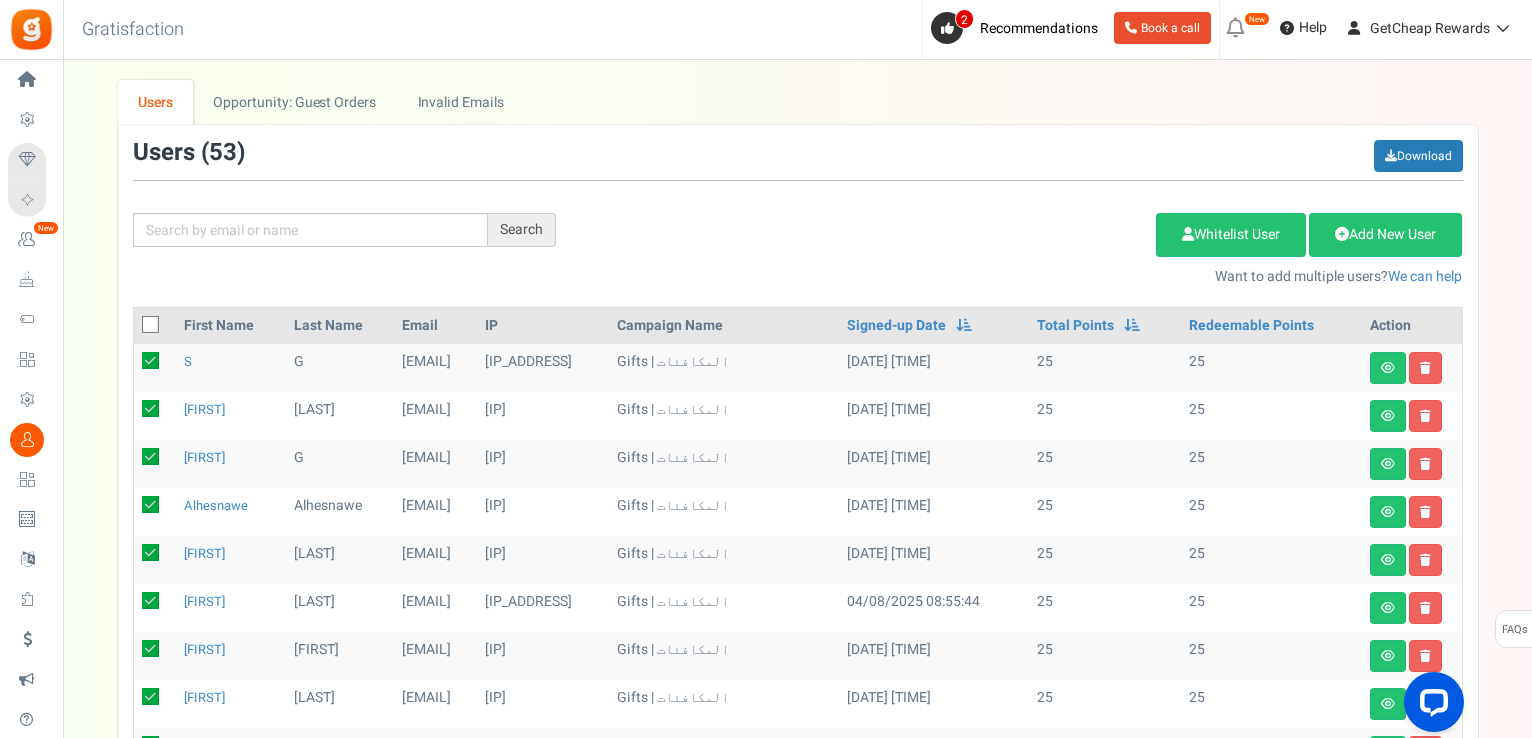 checkbox on "true" 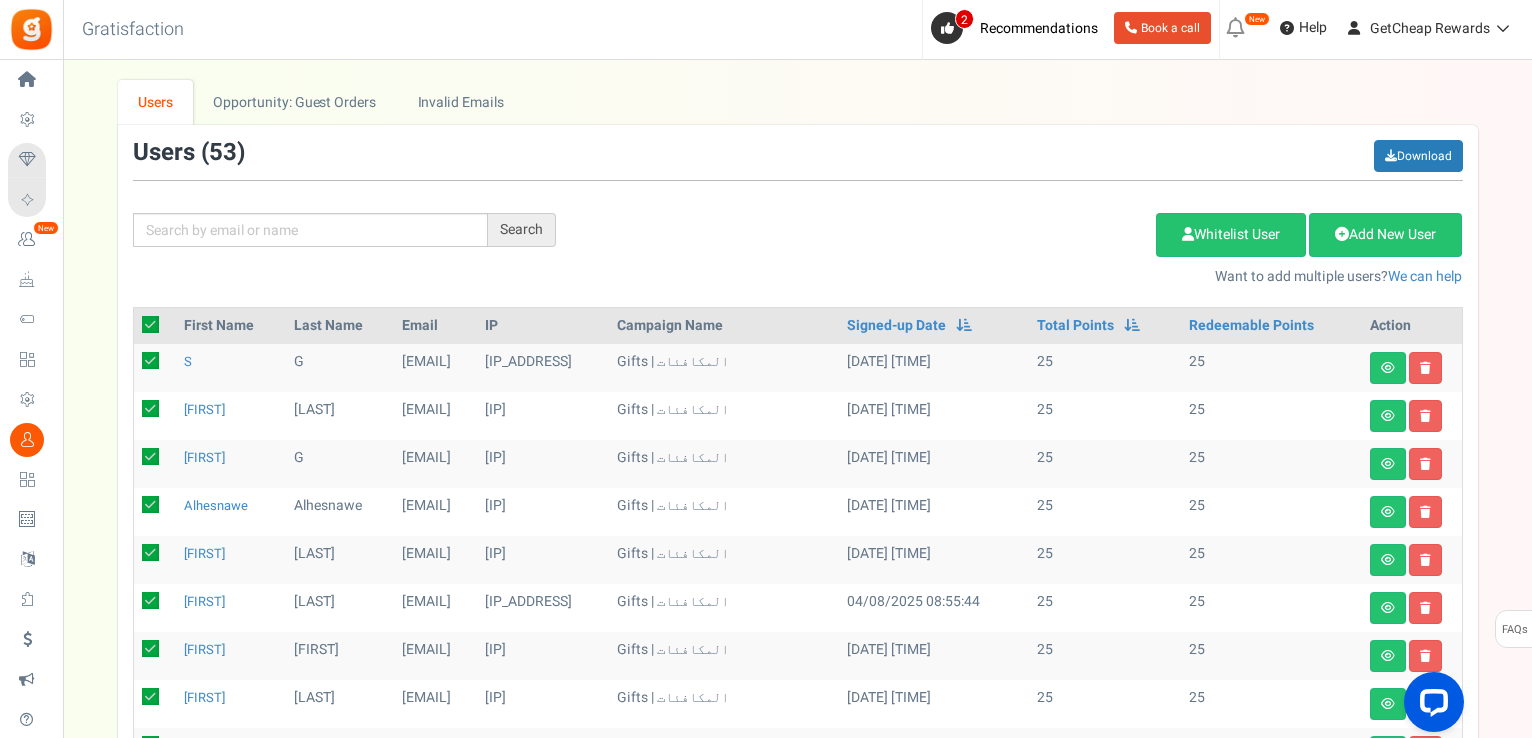 checkbox on "true" 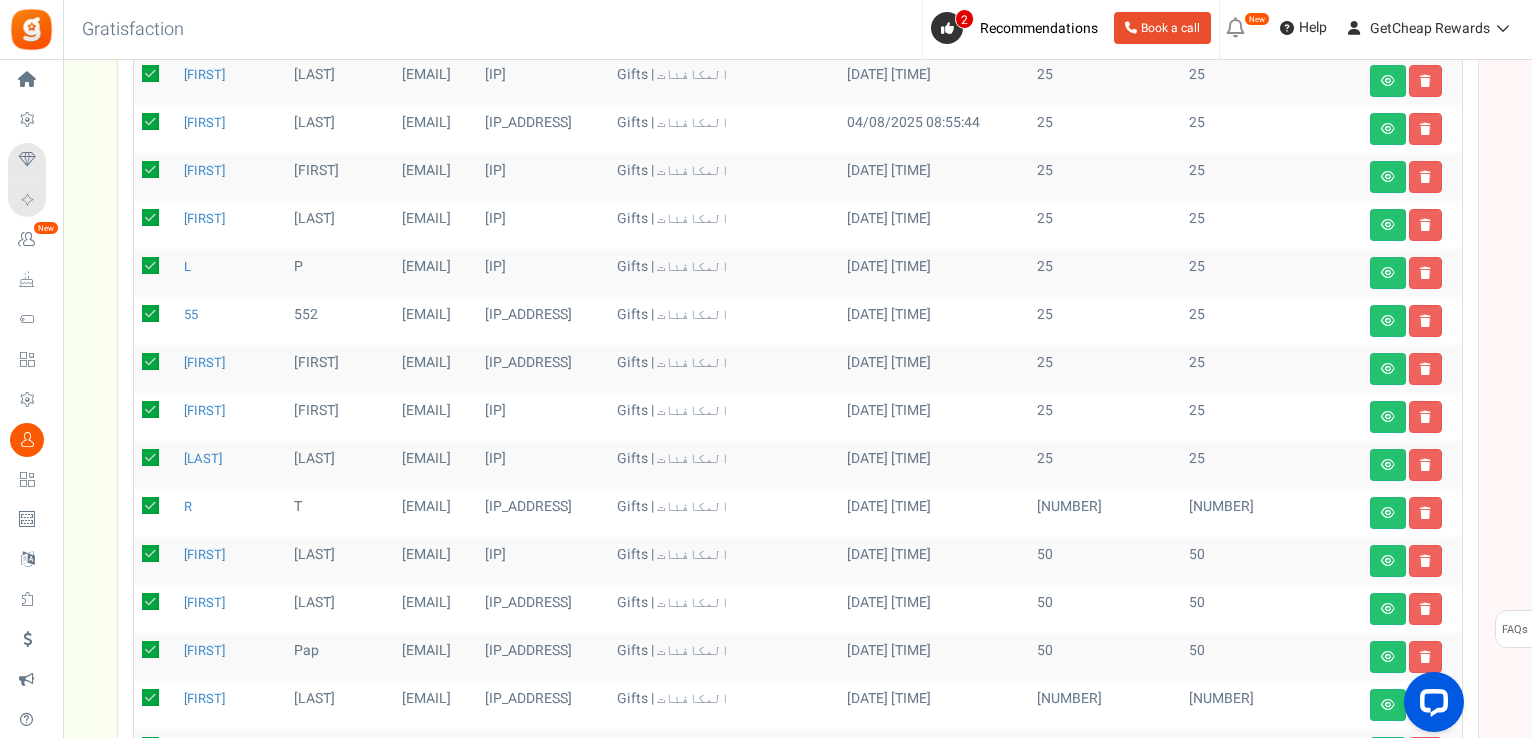 scroll, scrollTop: 400, scrollLeft: 0, axis: vertical 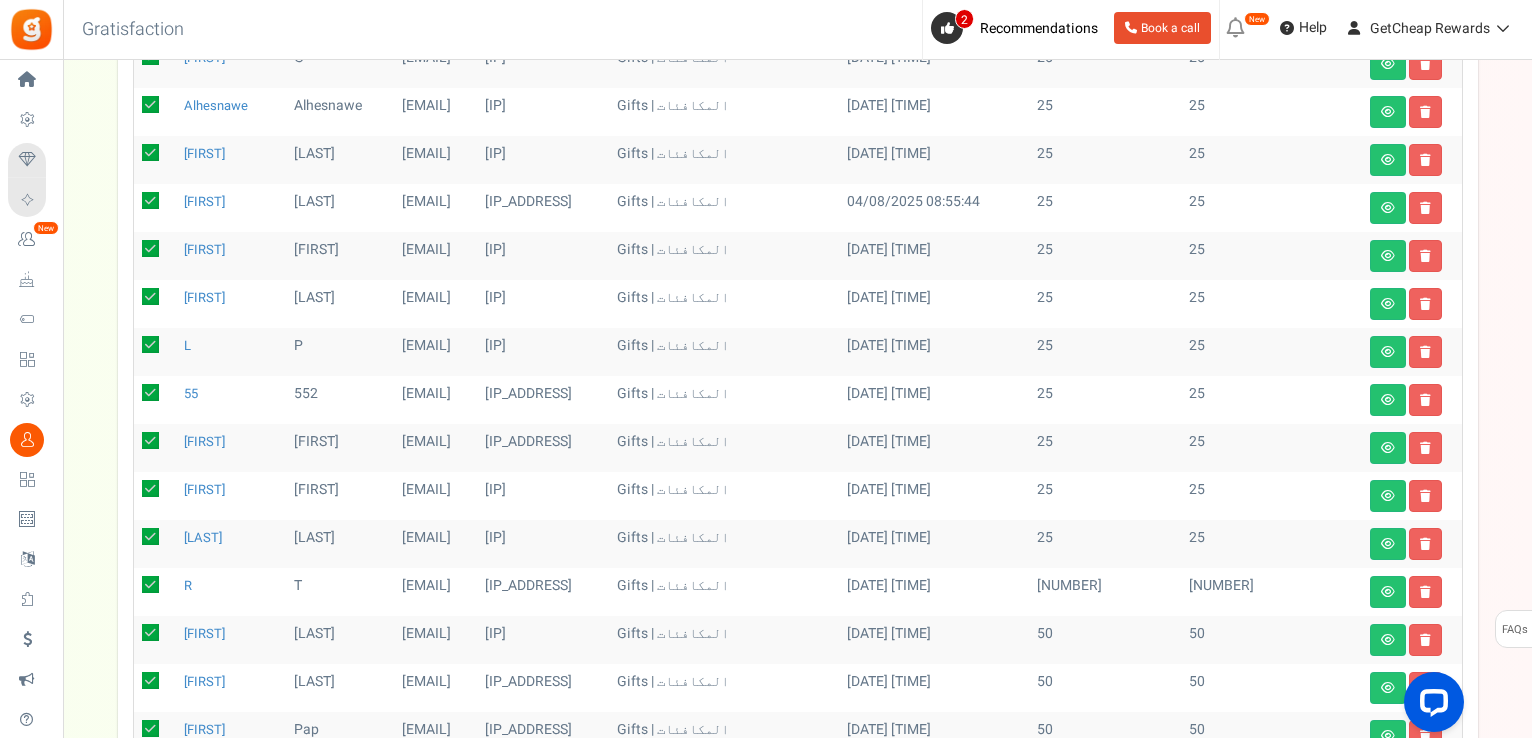 click at bounding box center (150, 584) 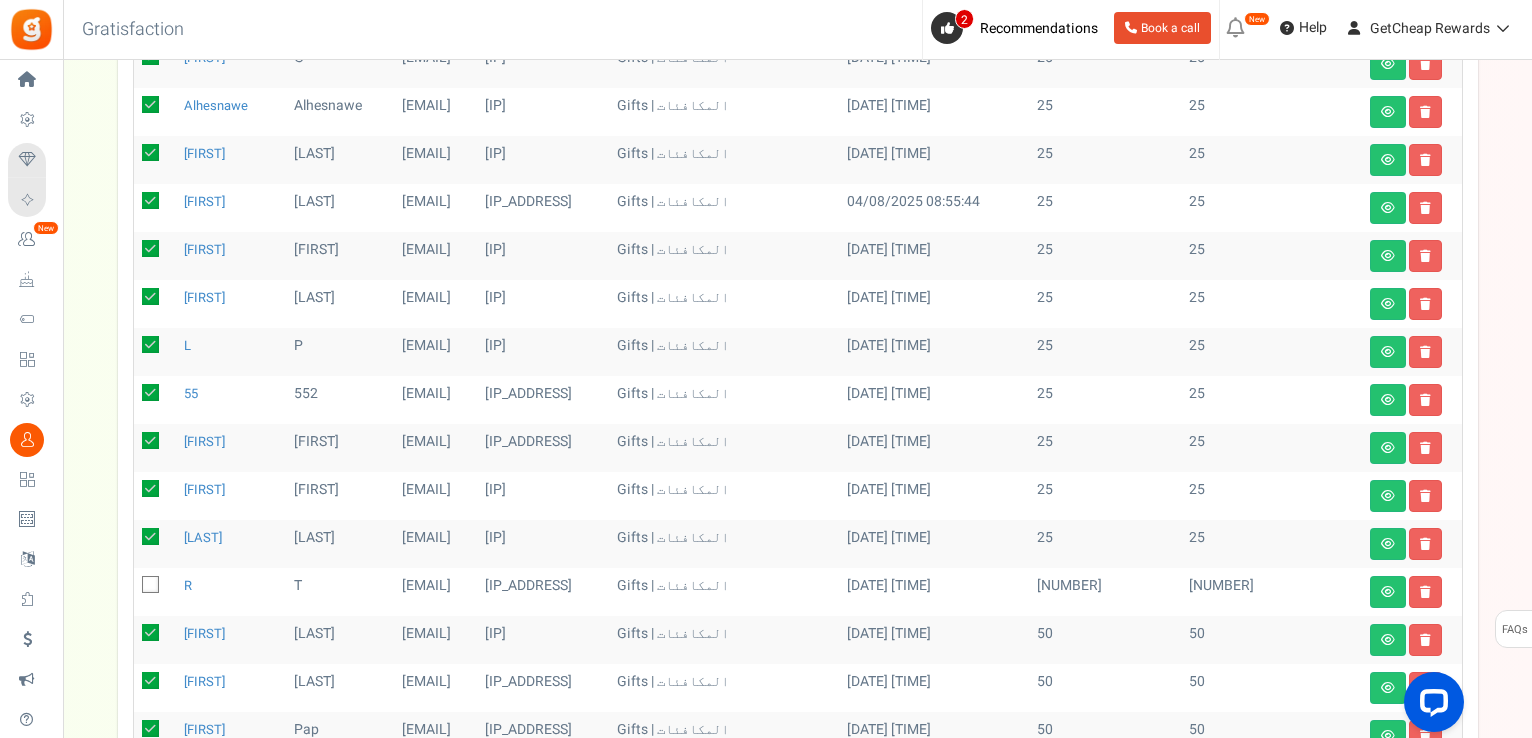 click at bounding box center (150, 632) 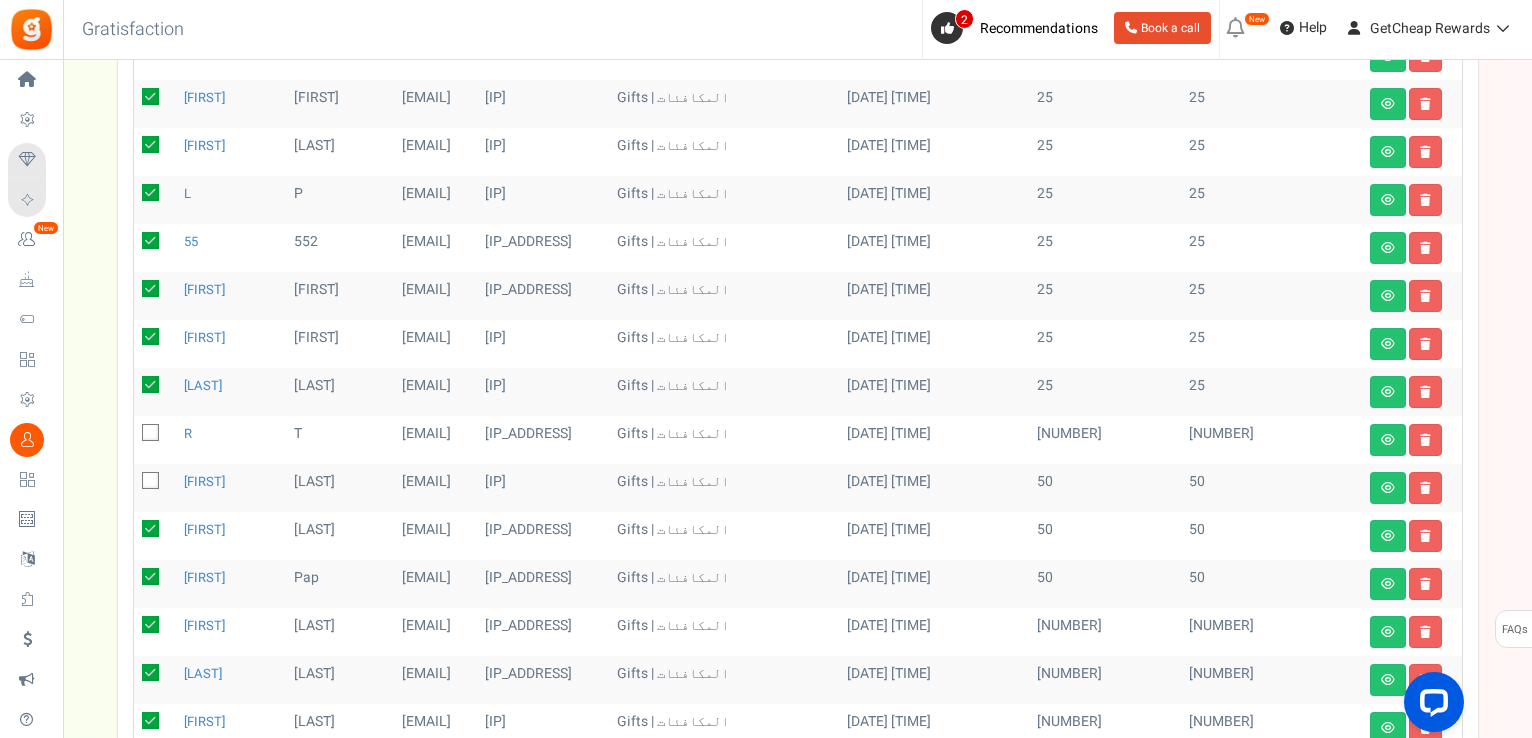 scroll, scrollTop: 600, scrollLeft: 0, axis: vertical 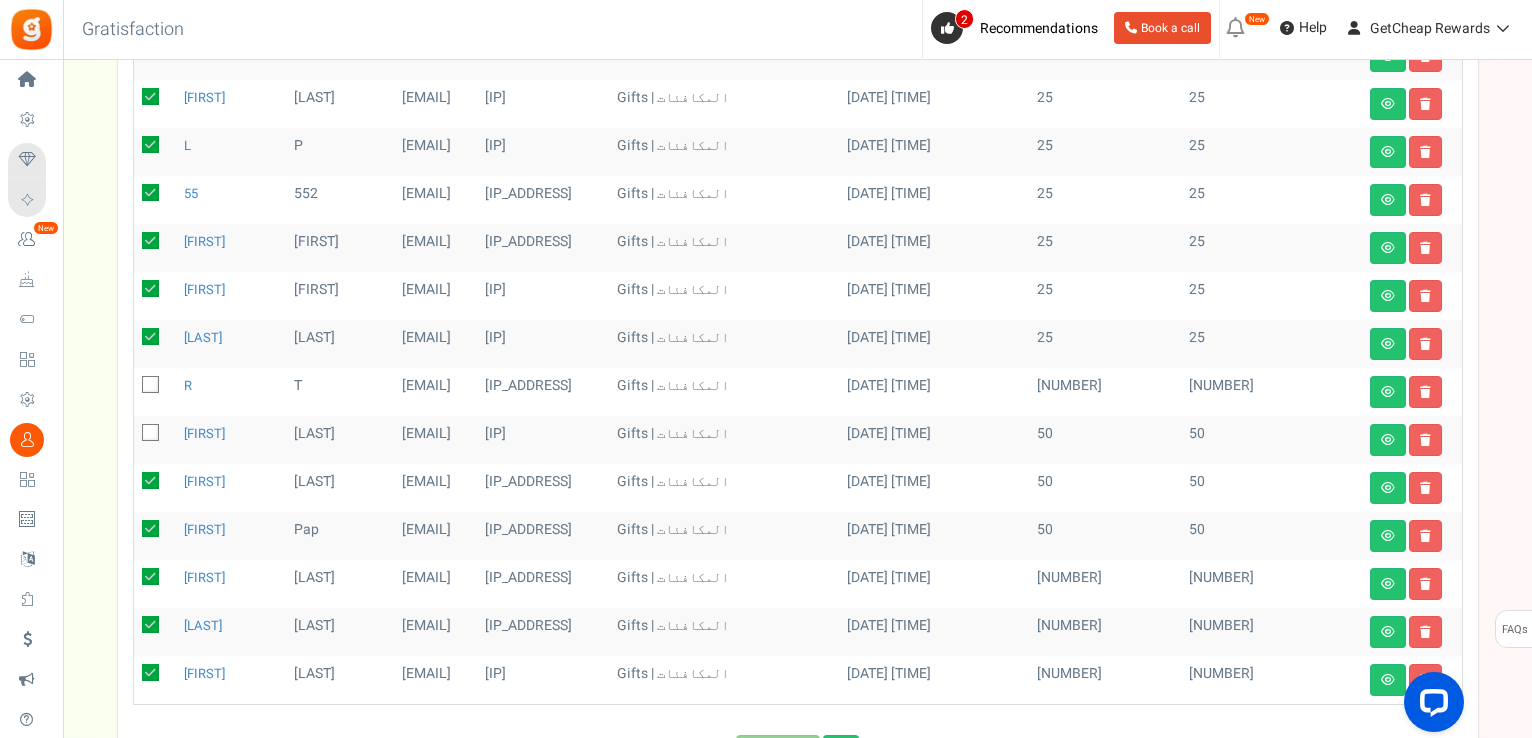 click at bounding box center (150, 480) 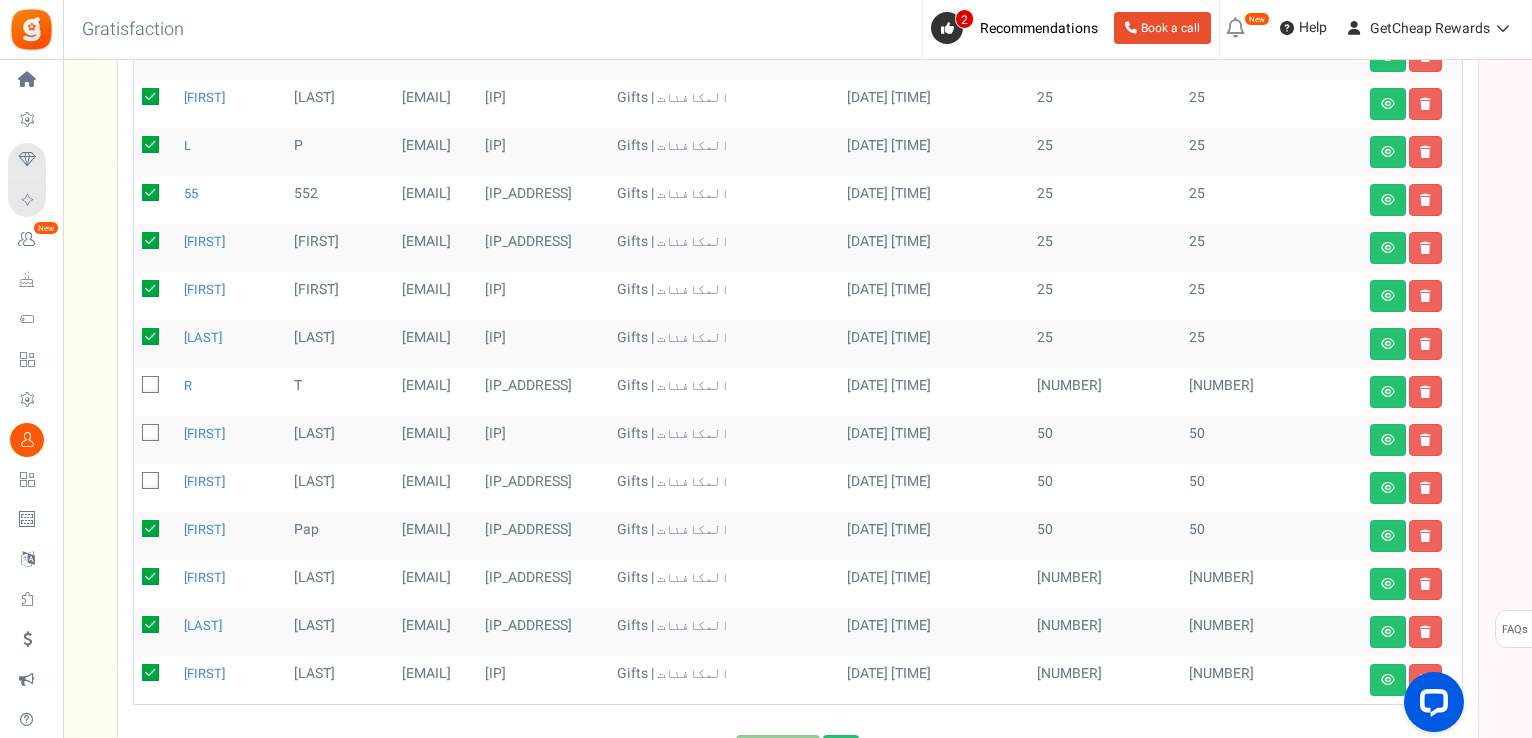 click at bounding box center (150, 528) 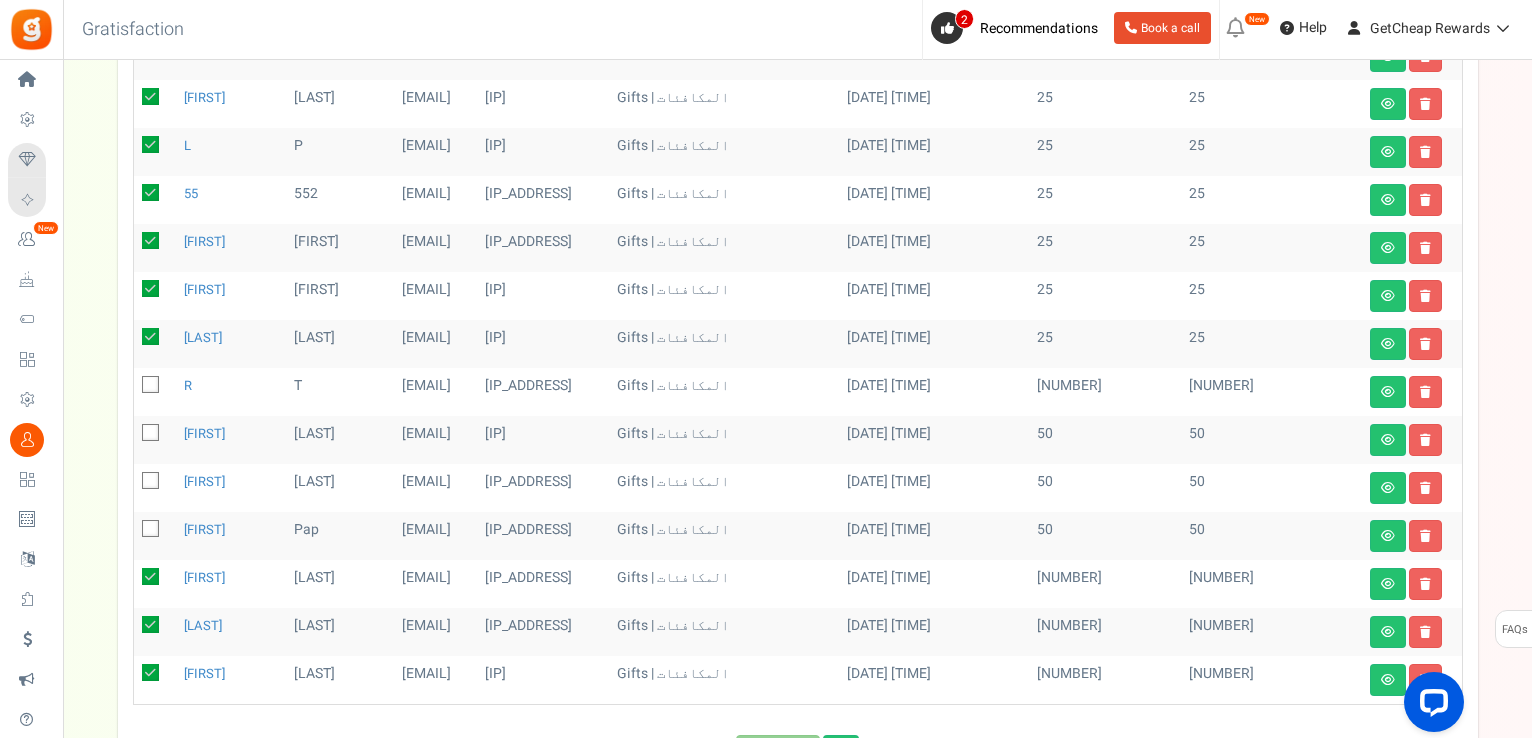 click at bounding box center (150, 576) 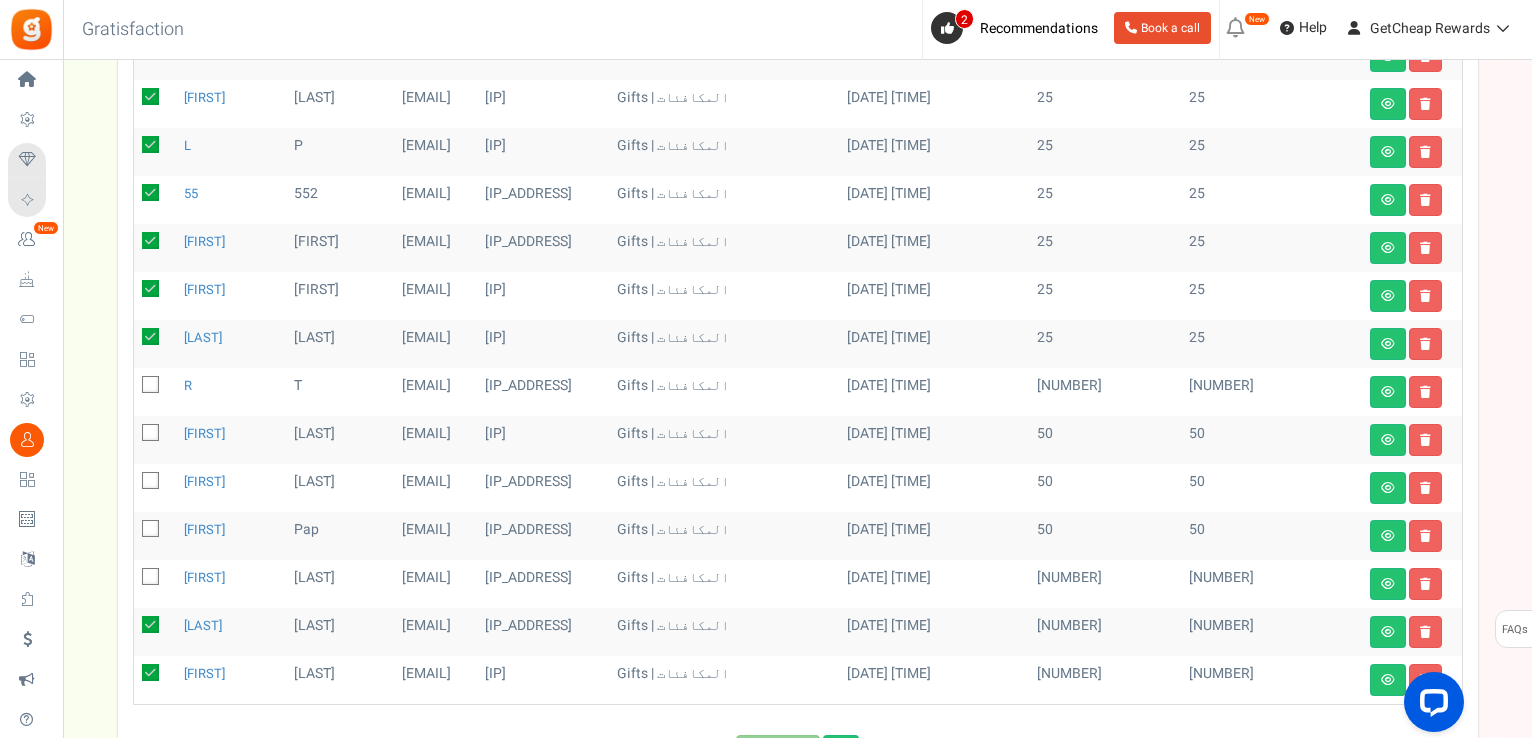 click at bounding box center [150, 624] 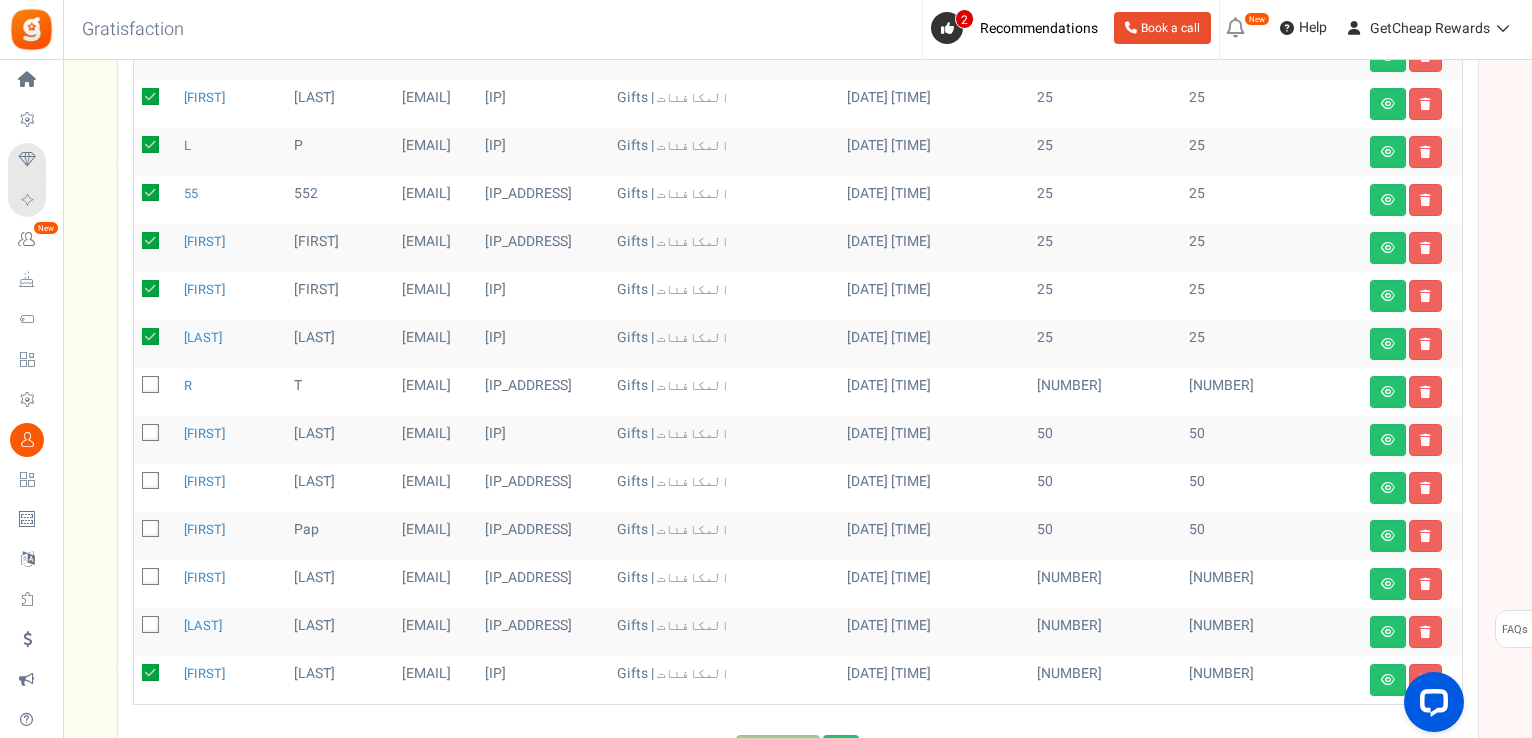 click at bounding box center [150, 672] 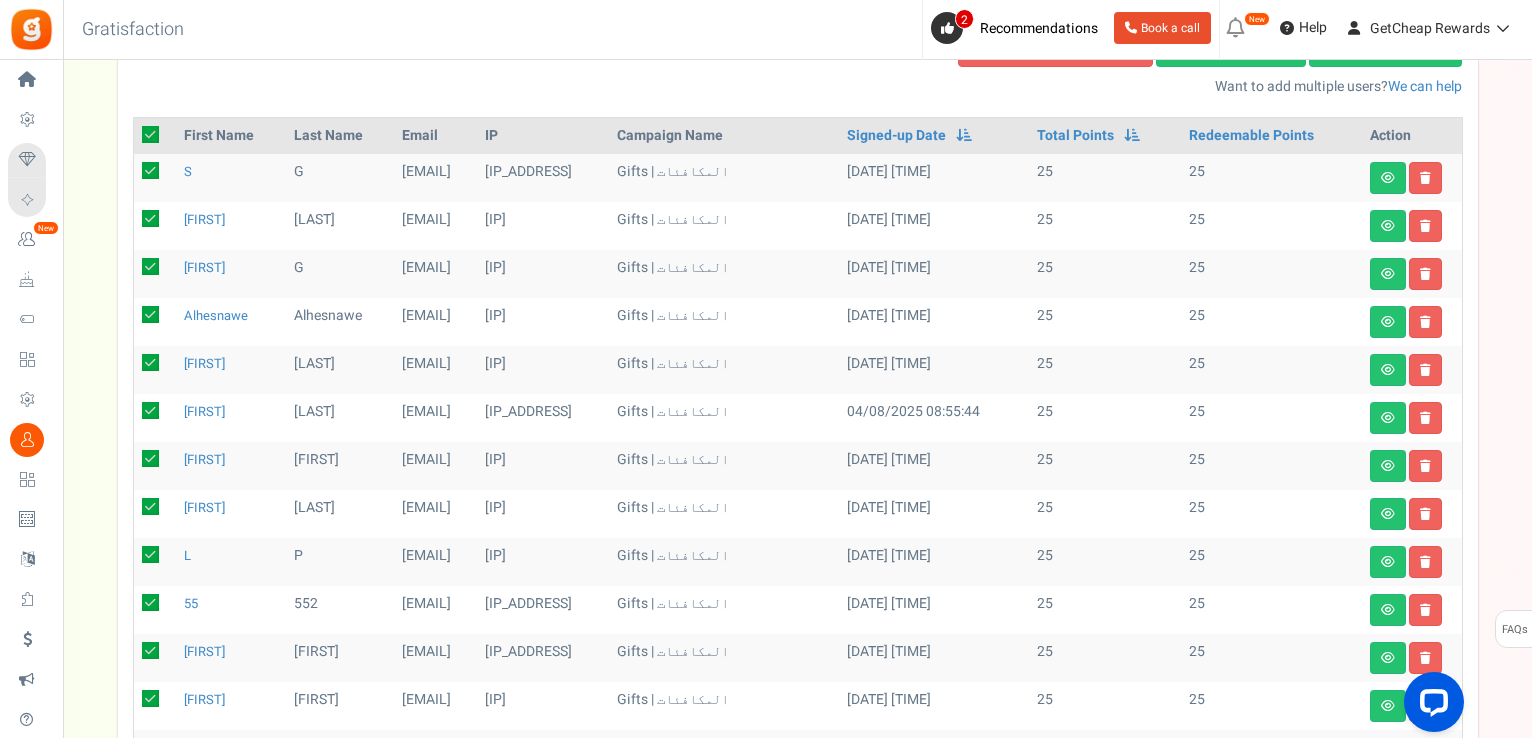 scroll, scrollTop: 100, scrollLeft: 0, axis: vertical 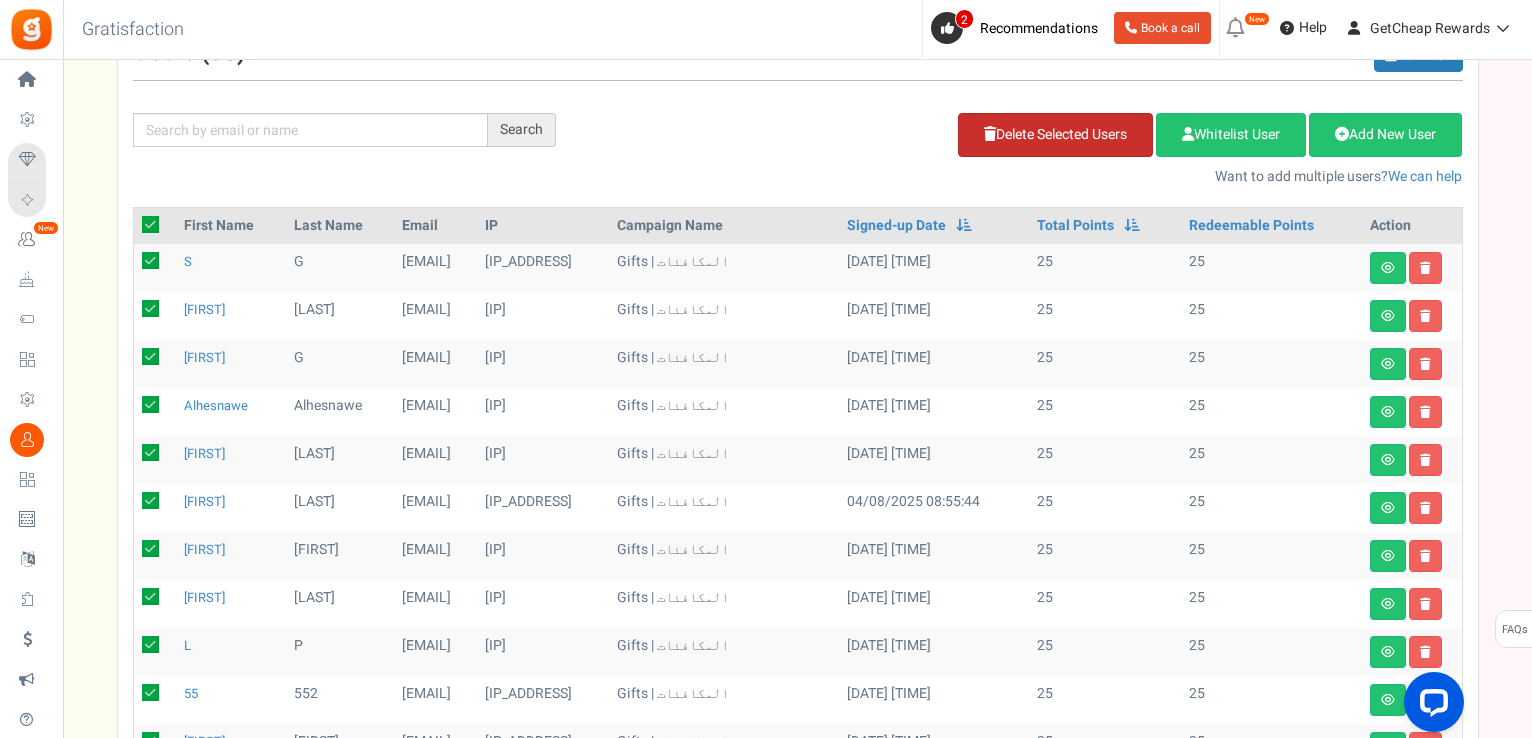click on "Delete Selected Users" at bounding box center (1055, 135) 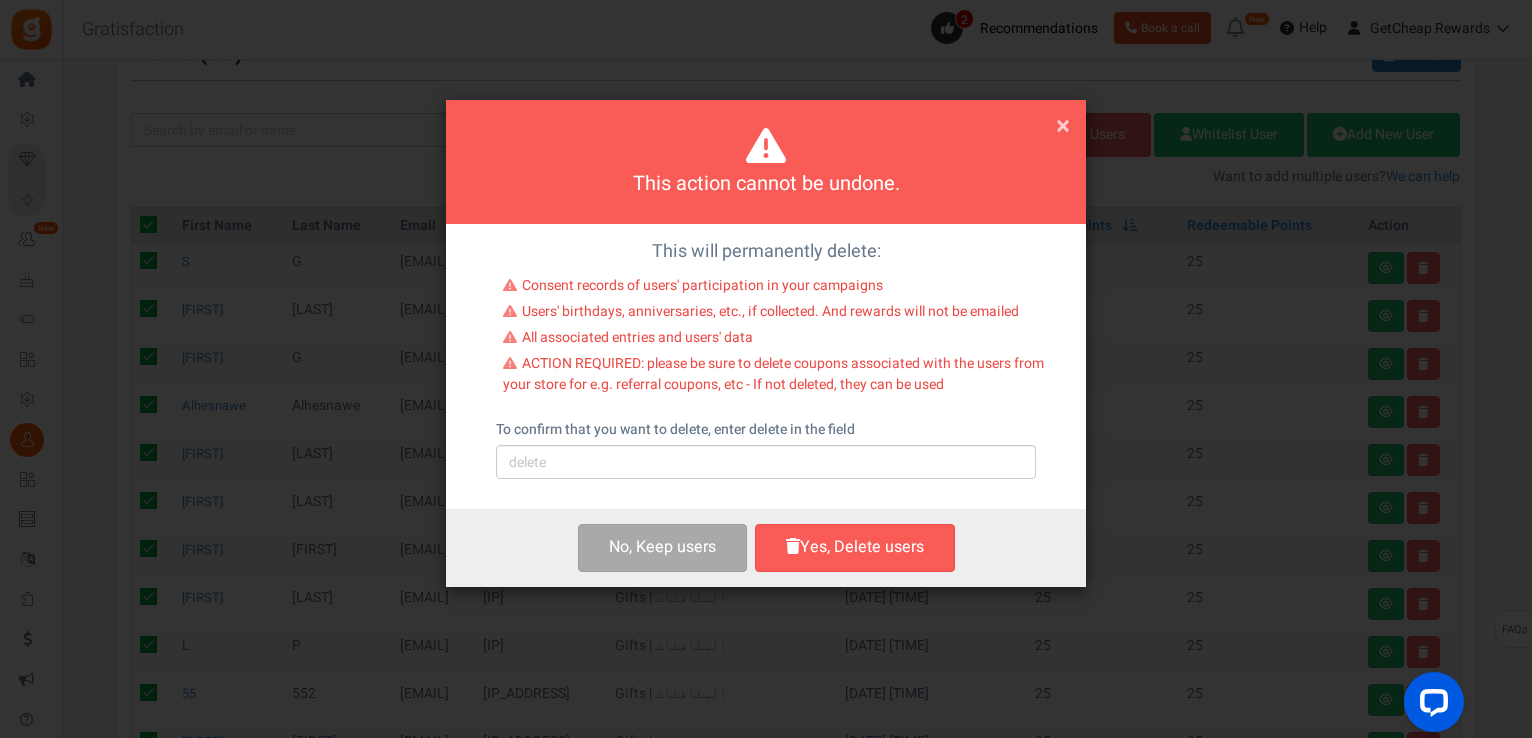 click on "To confirm that you want to delete, enter delete in the field" at bounding box center (675, 430) 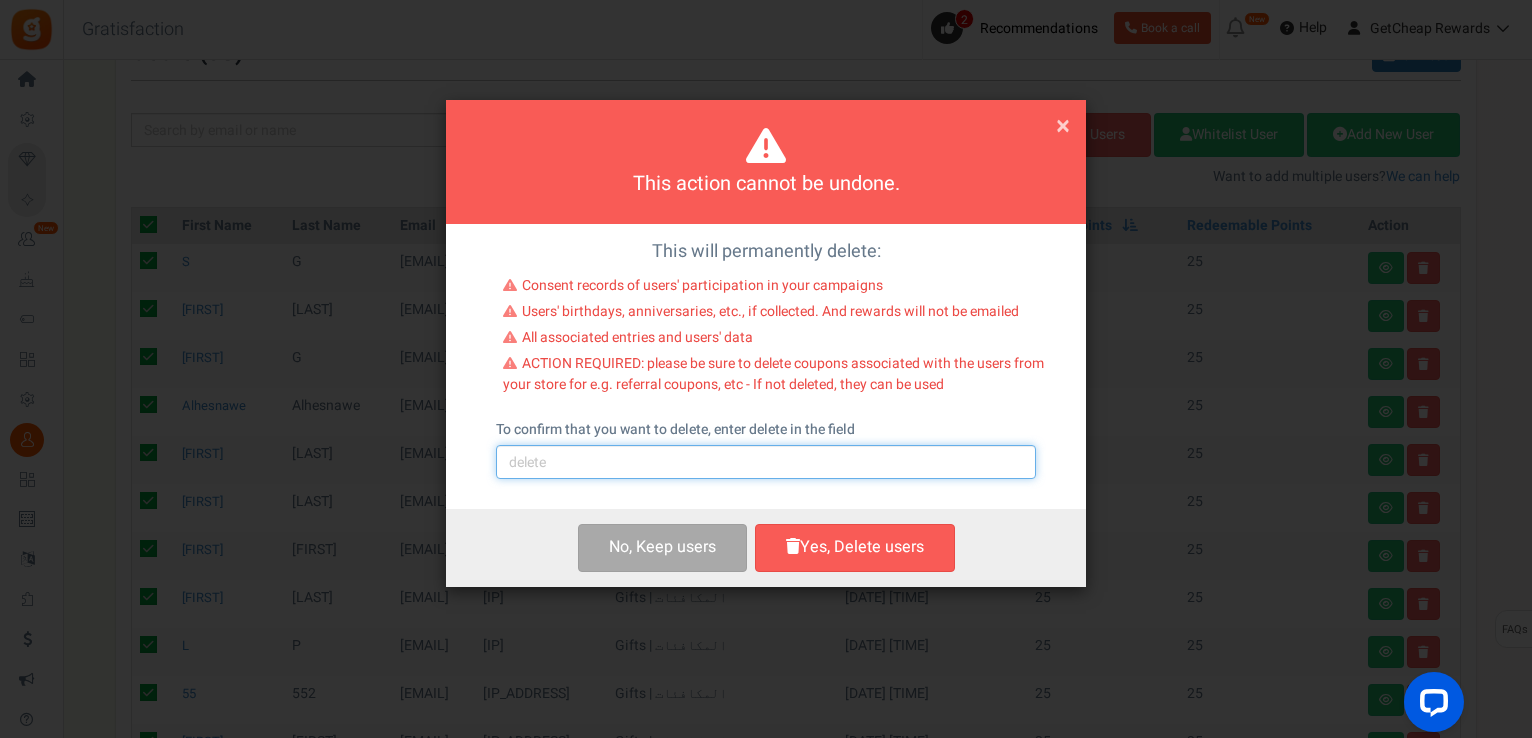 drag, startPoint x: 580, startPoint y: 453, endPoint x: 588, endPoint y: 461, distance: 11.313708 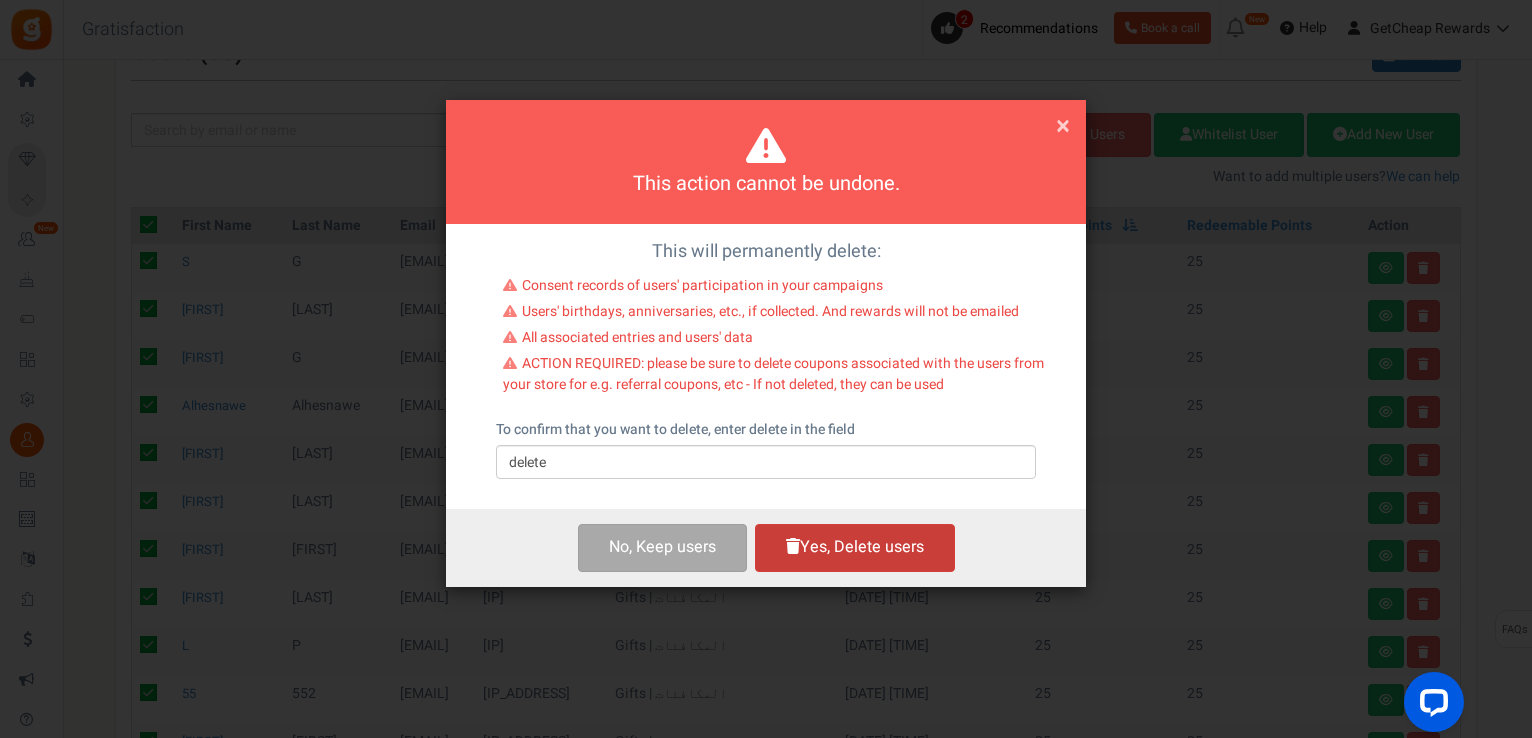 click on "Yes, Delete users" at bounding box center (855, 547) 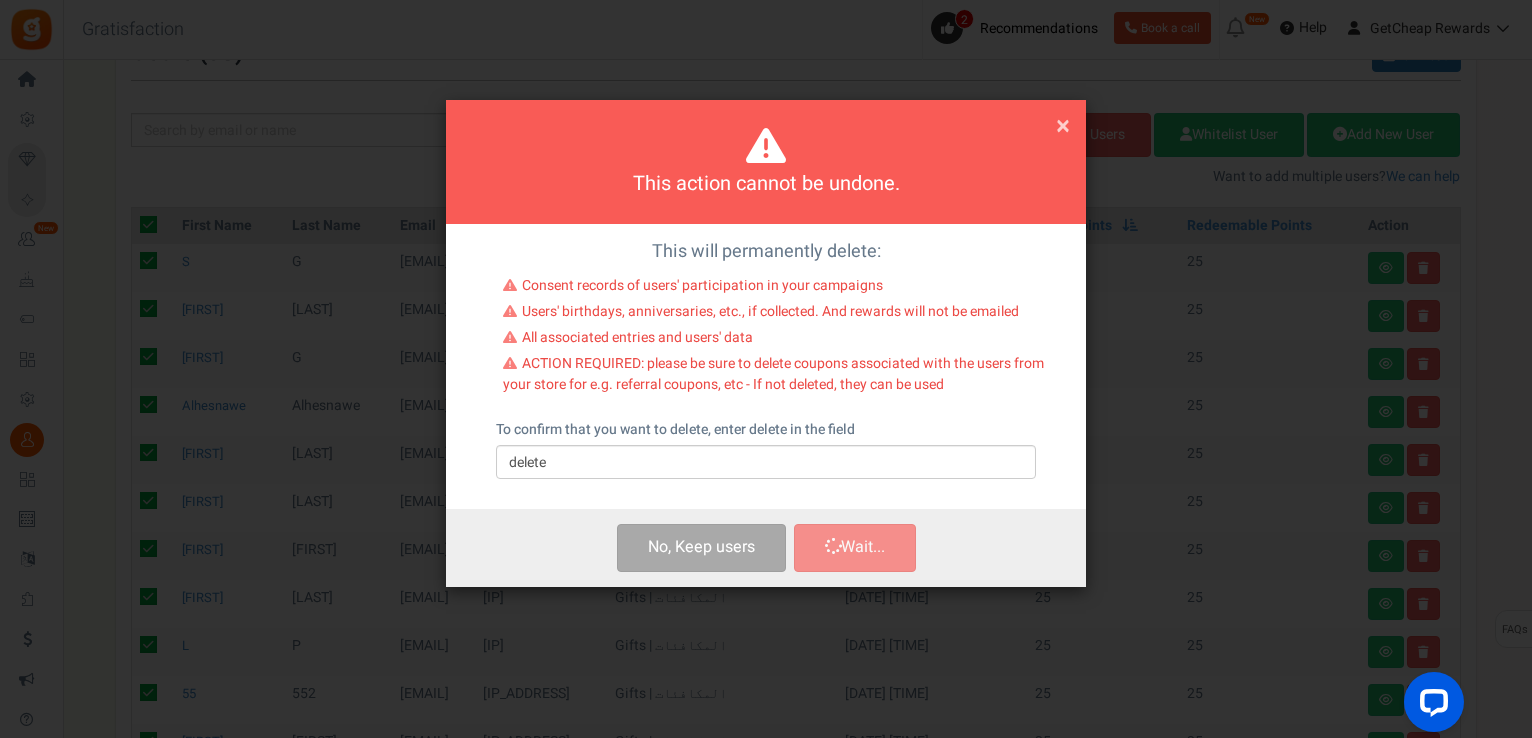 checkbox on "false" 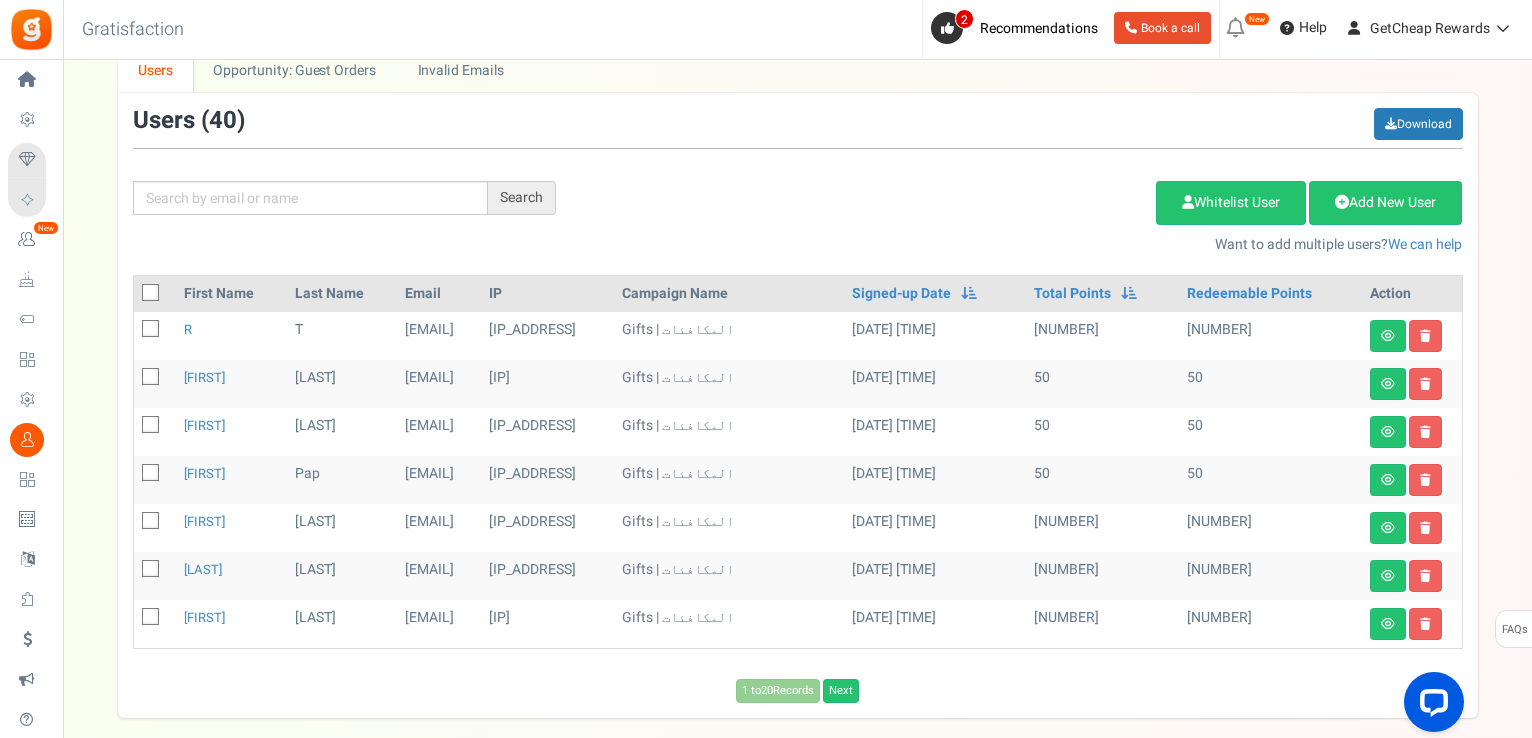 scroll, scrollTop: 0, scrollLeft: 0, axis: both 